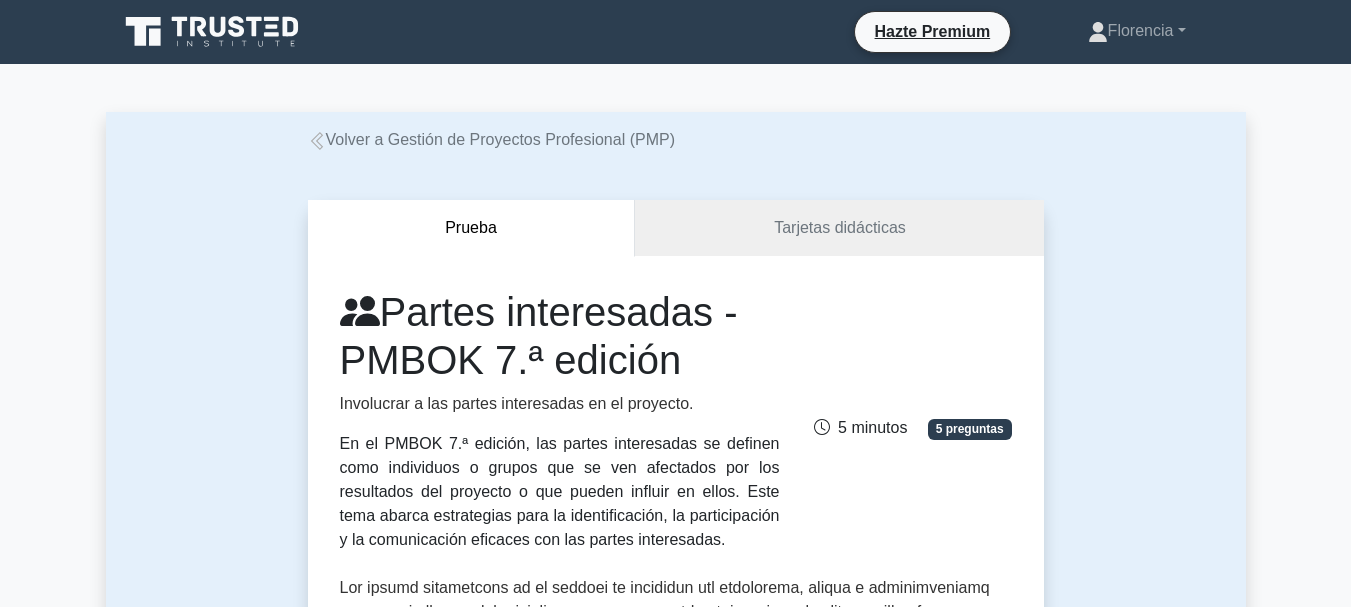 scroll, scrollTop: 1900, scrollLeft: 0, axis: vertical 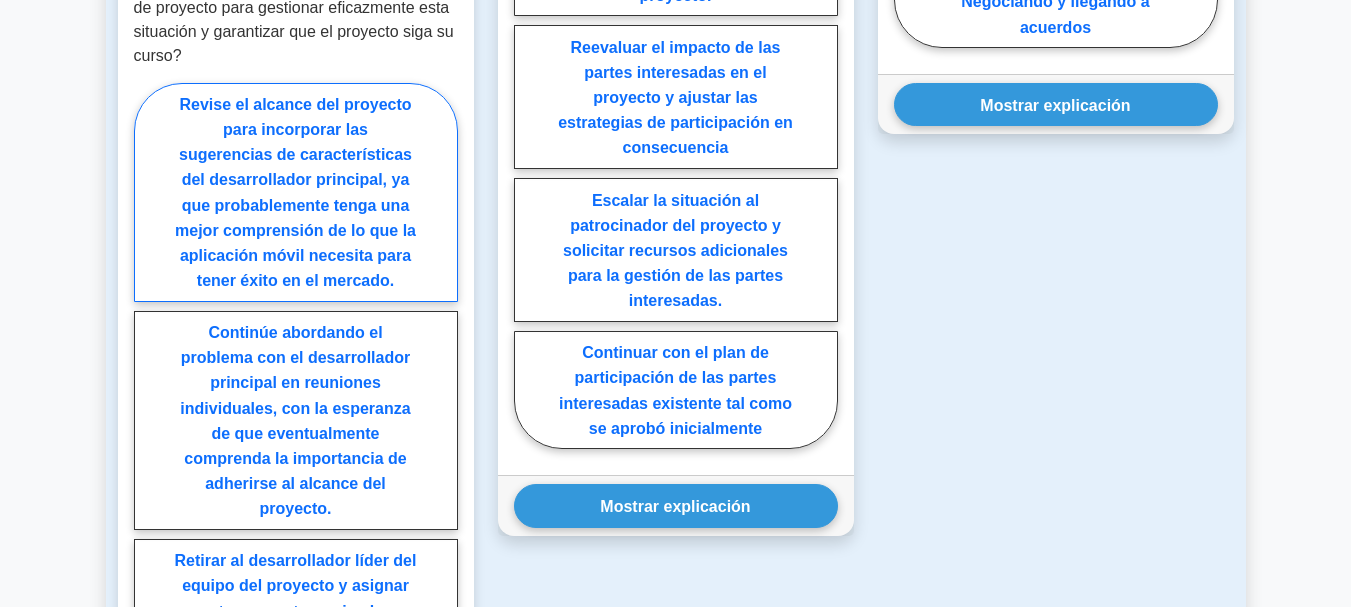 click on "Revise el alcance del proyecto para incorporar las sugerencias de características del desarrollador principal, ya que probablemente tenga una mejor comprensión de lo que la aplicación móvil necesita para tener éxito en el mercado." at bounding box center (295, 192) 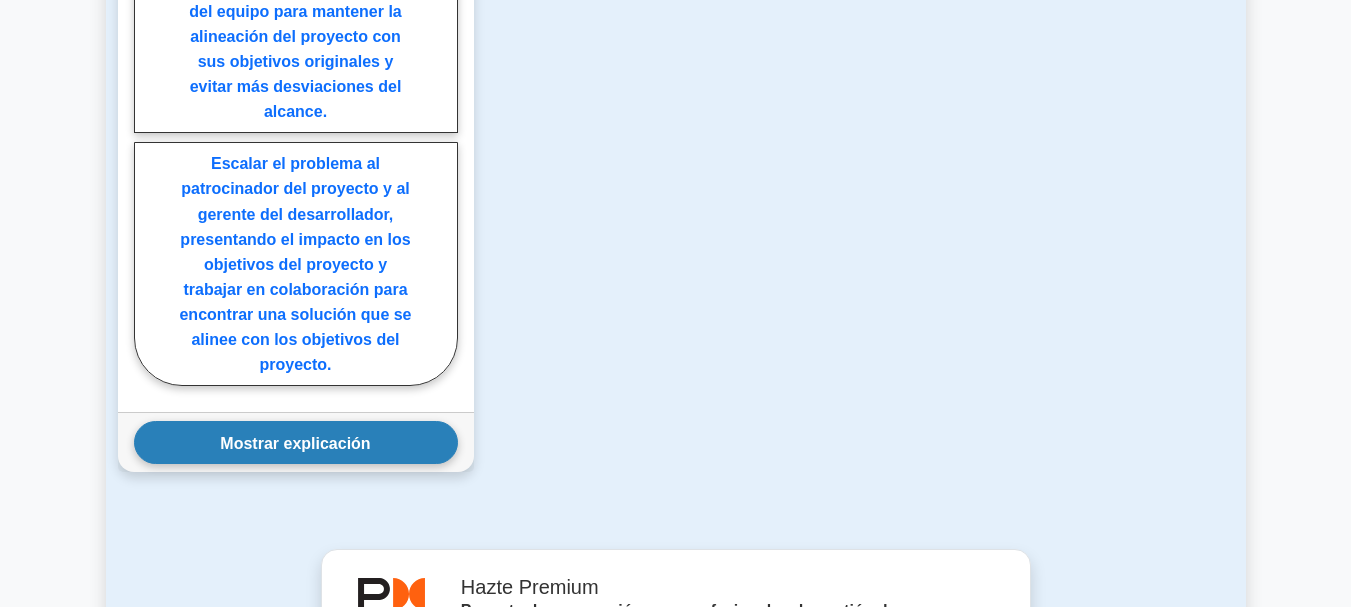 scroll, scrollTop: 2900, scrollLeft: 0, axis: vertical 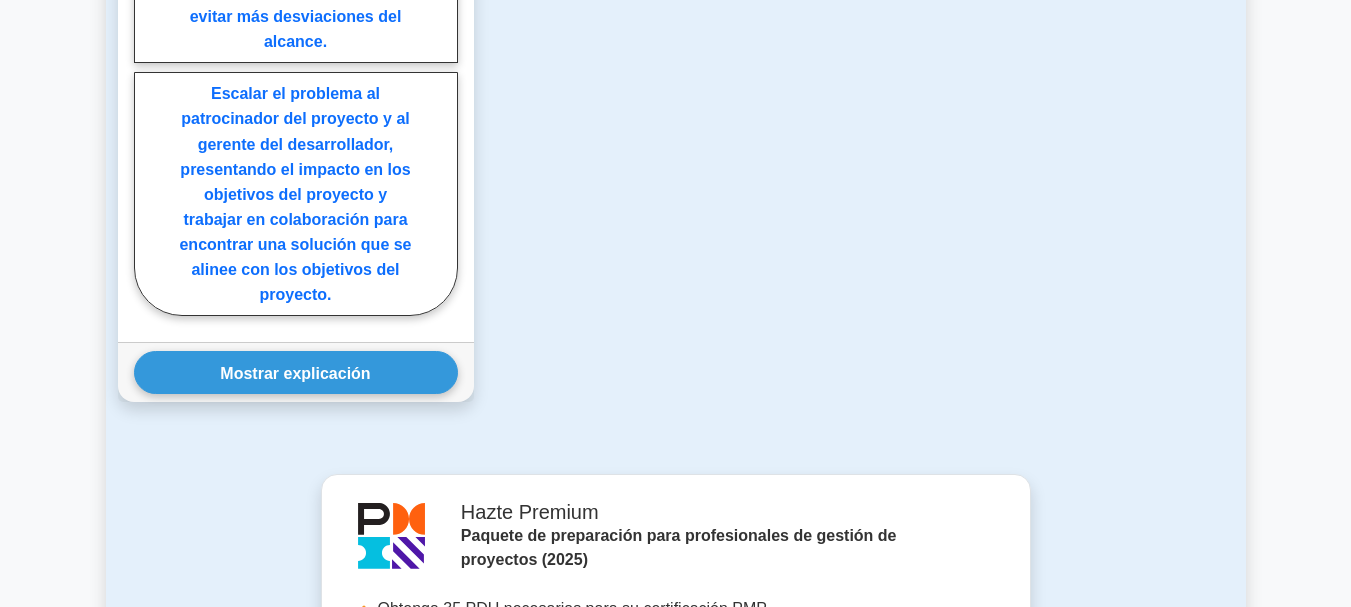 drag, startPoint x: 292, startPoint y: 311, endPoint x: 593, endPoint y: 335, distance: 301.9553 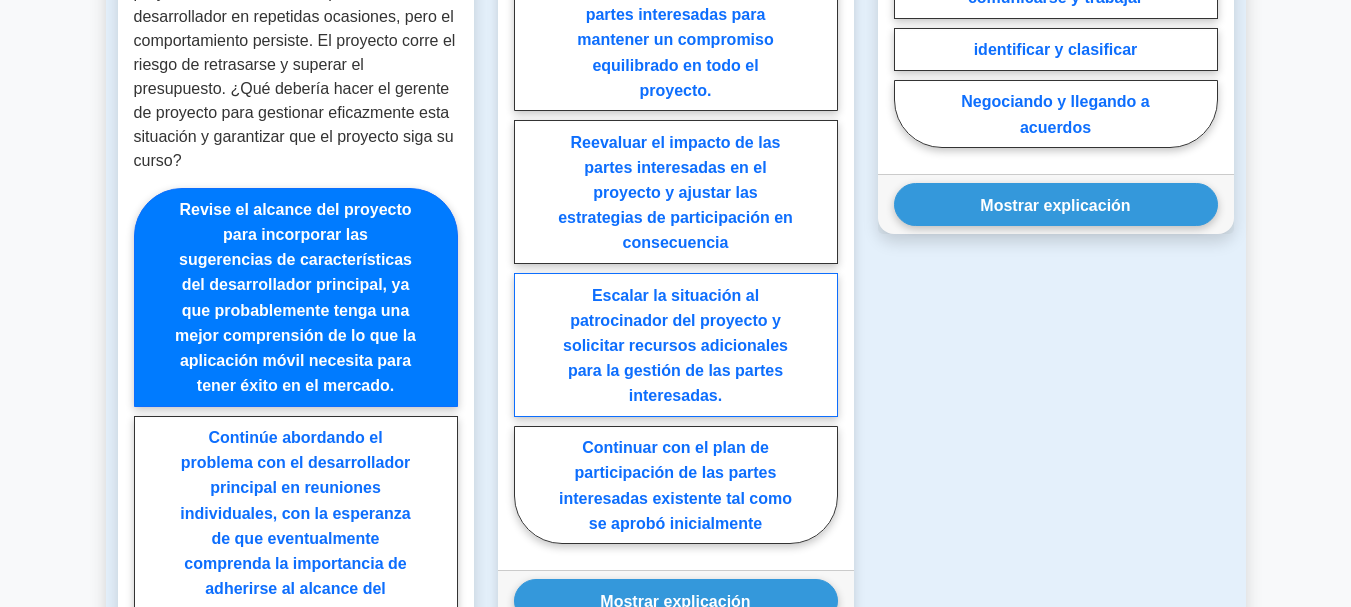 scroll, scrollTop: 2200, scrollLeft: 0, axis: vertical 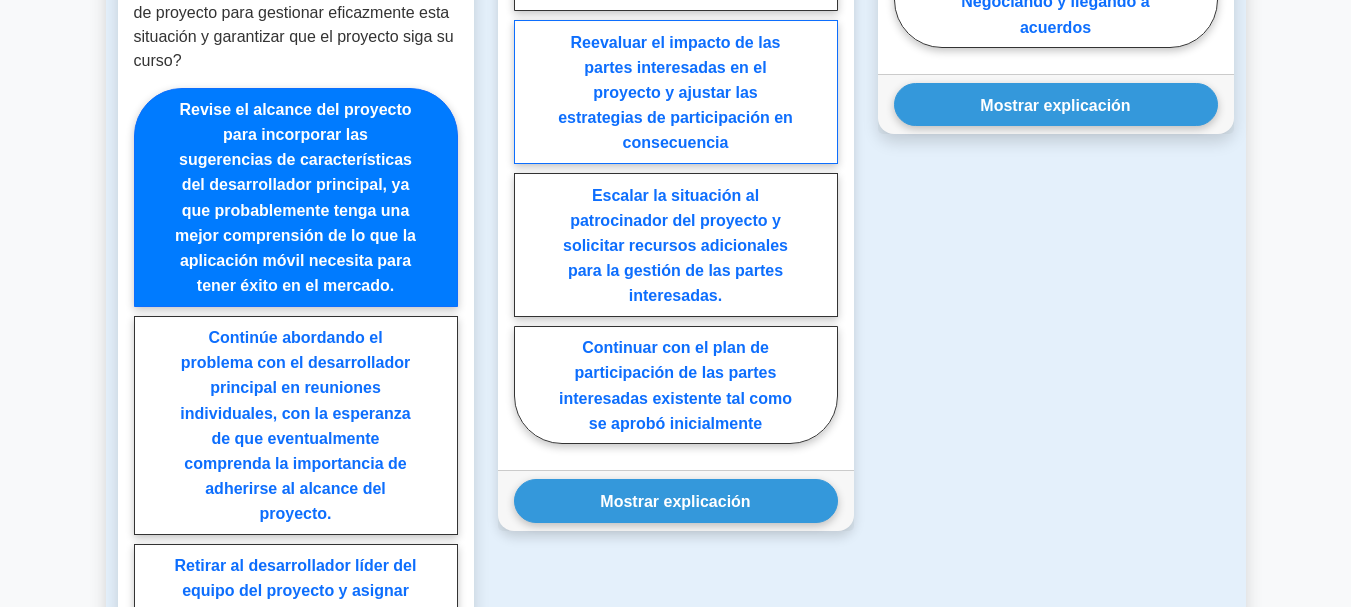 click on "Reevaluar el impacto de las partes interesadas en el proyecto y ajustar las estrategias de participación en consecuencia" at bounding box center [676, 92] 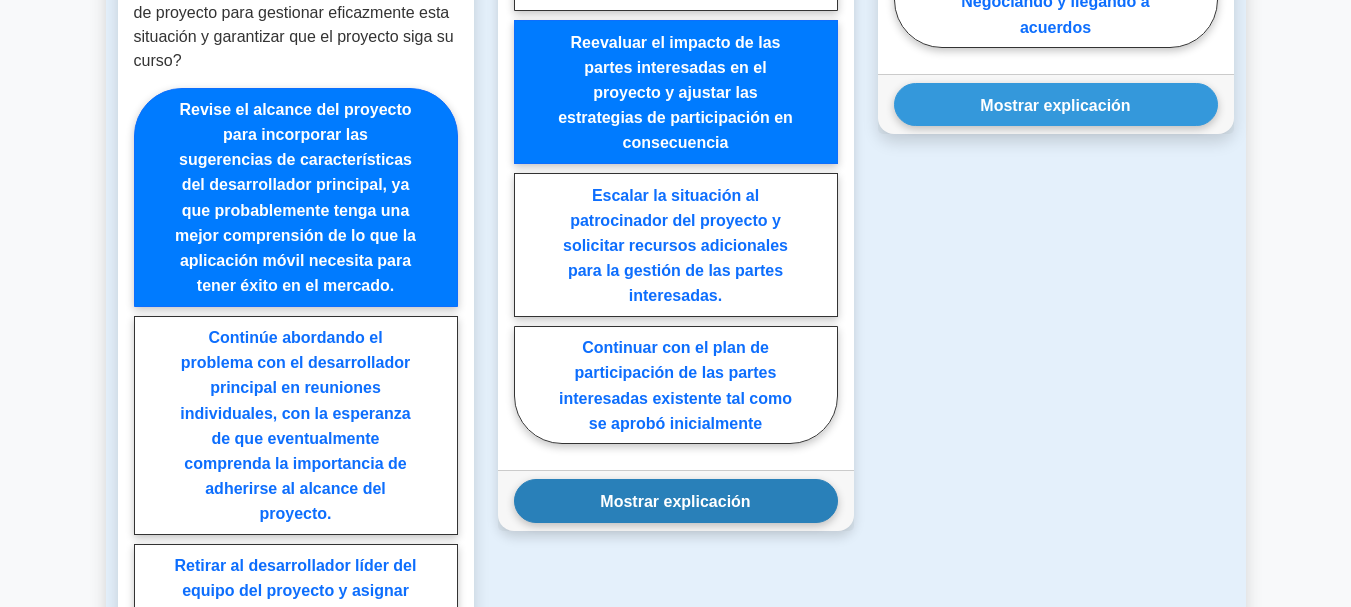 click on "Mostrar explicación" at bounding box center [675, 500] 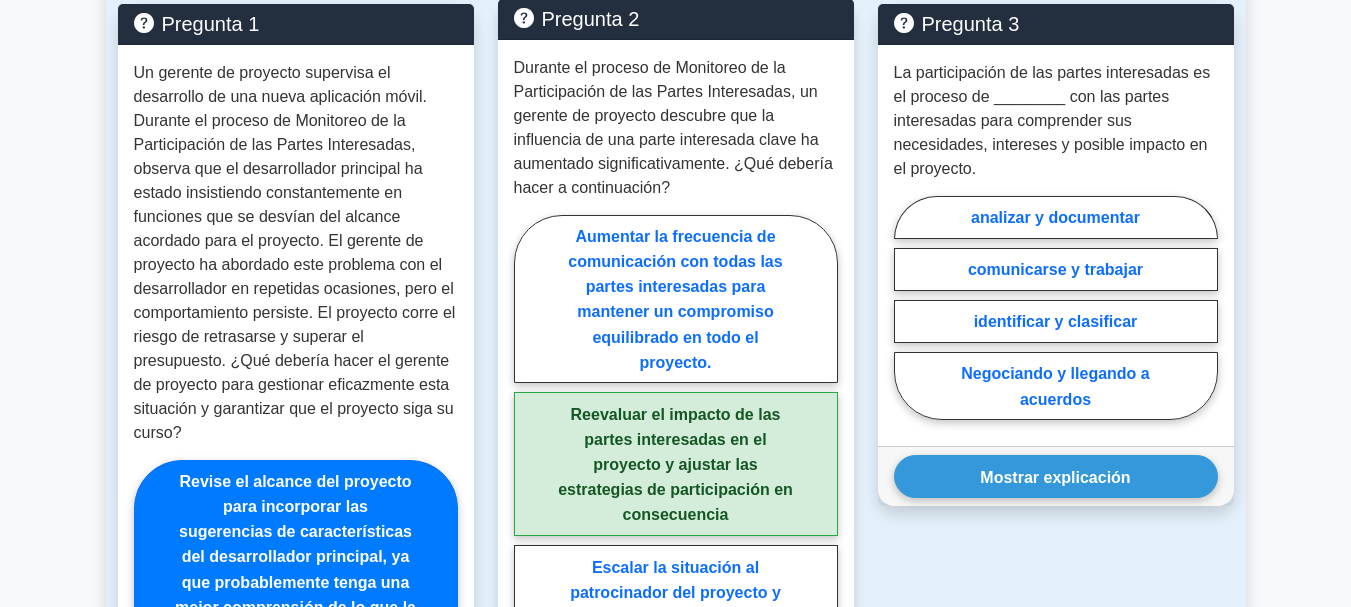 scroll, scrollTop: 1800, scrollLeft: 0, axis: vertical 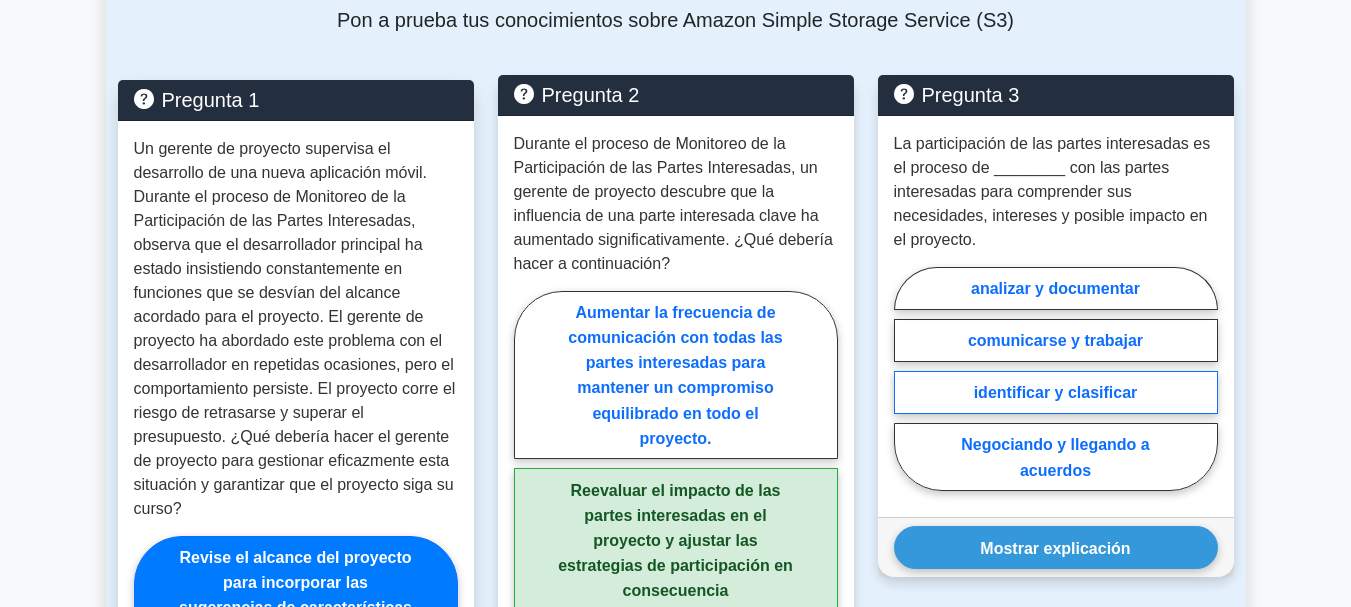 click on "identificar y clasificar" at bounding box center (1056, 392) 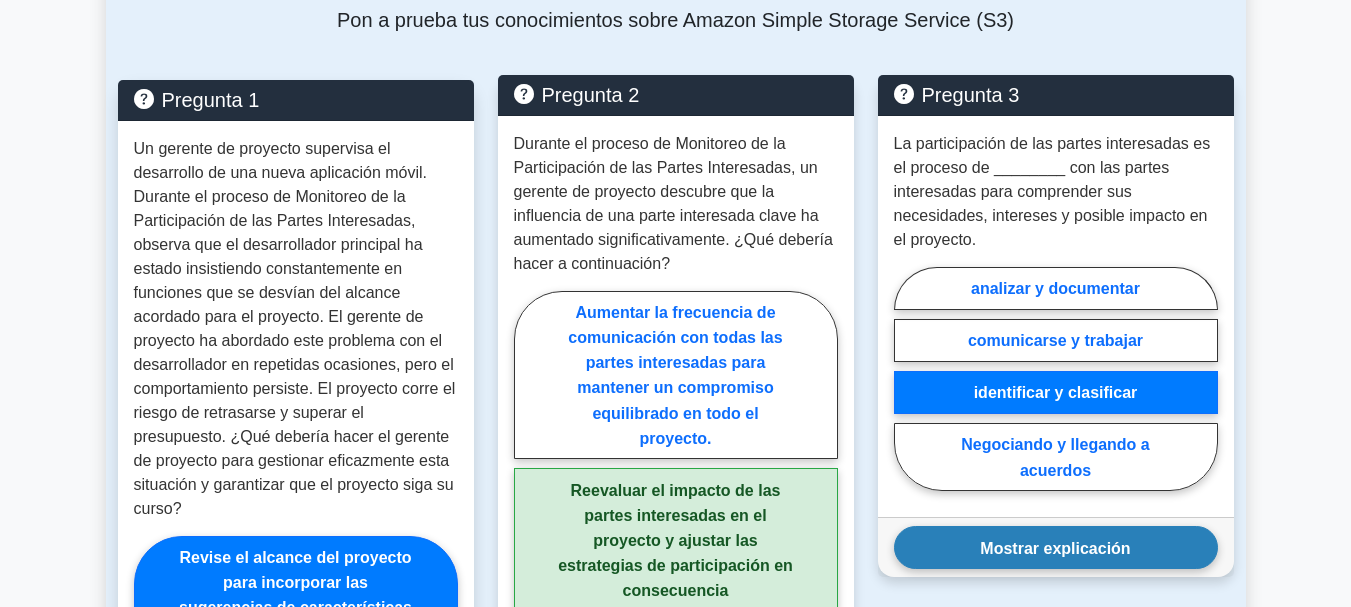 click on "Mostrar explicación" at bounding box center (1056, 547) 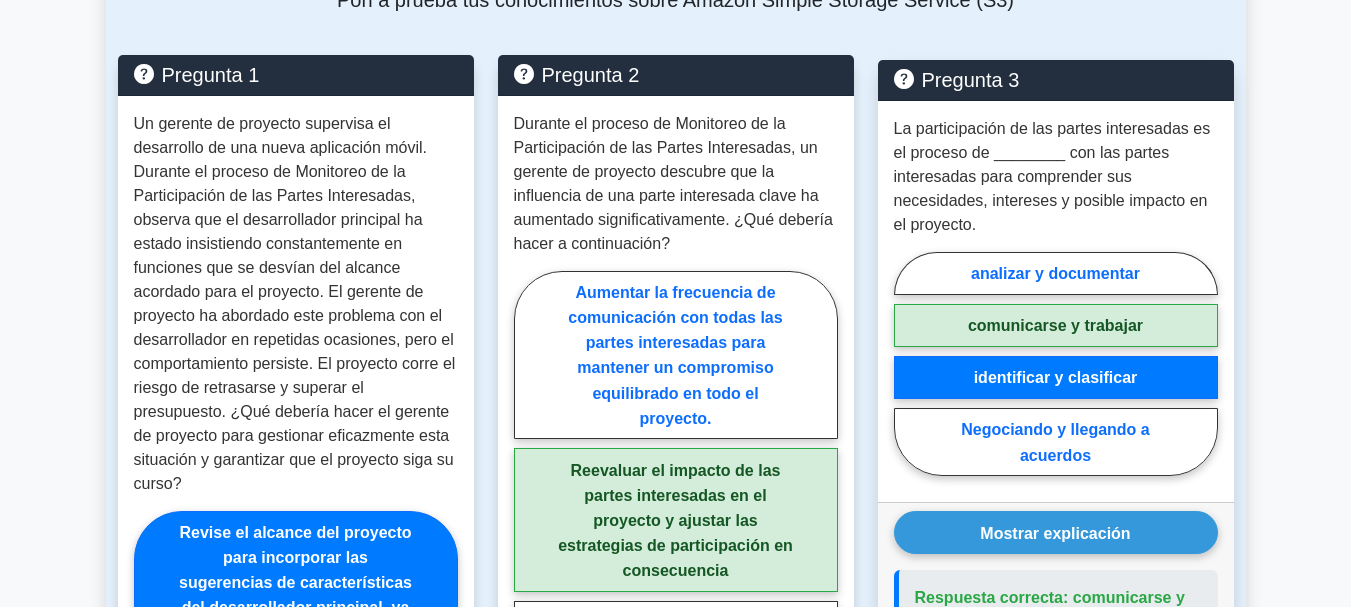 scroll, scrollTop: 1552, scrollLeft: 0, axis: vertical 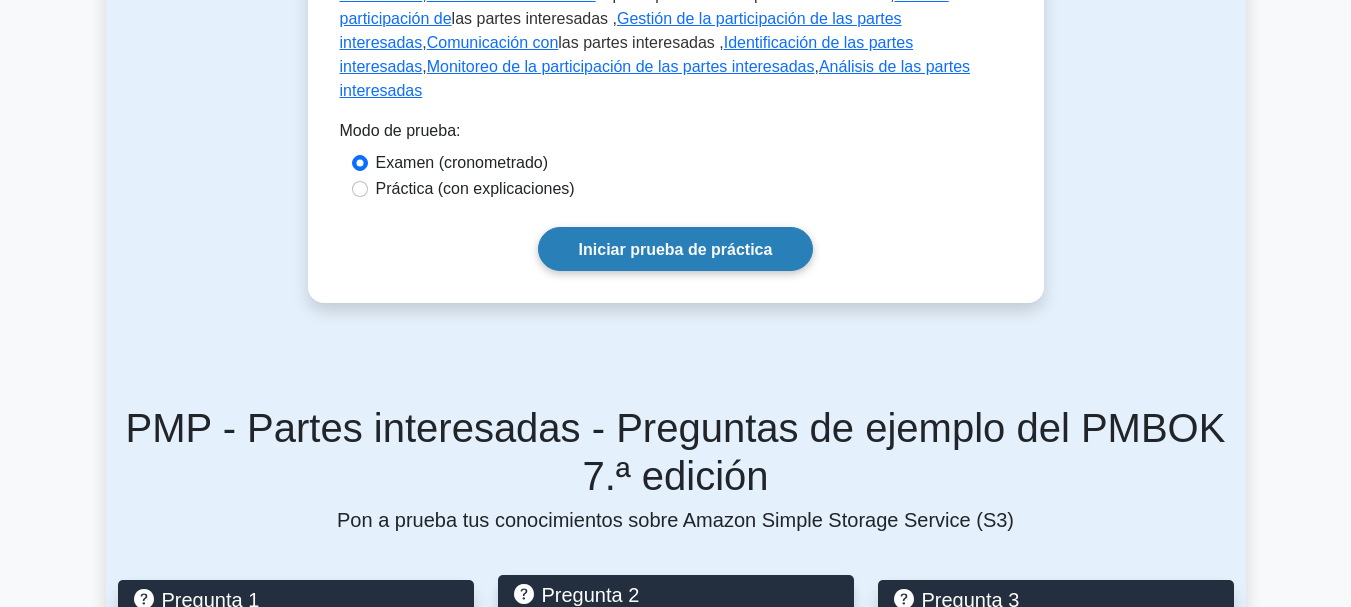 click on "Iniciar prueba de práctica" at bounding box center (676, 249) 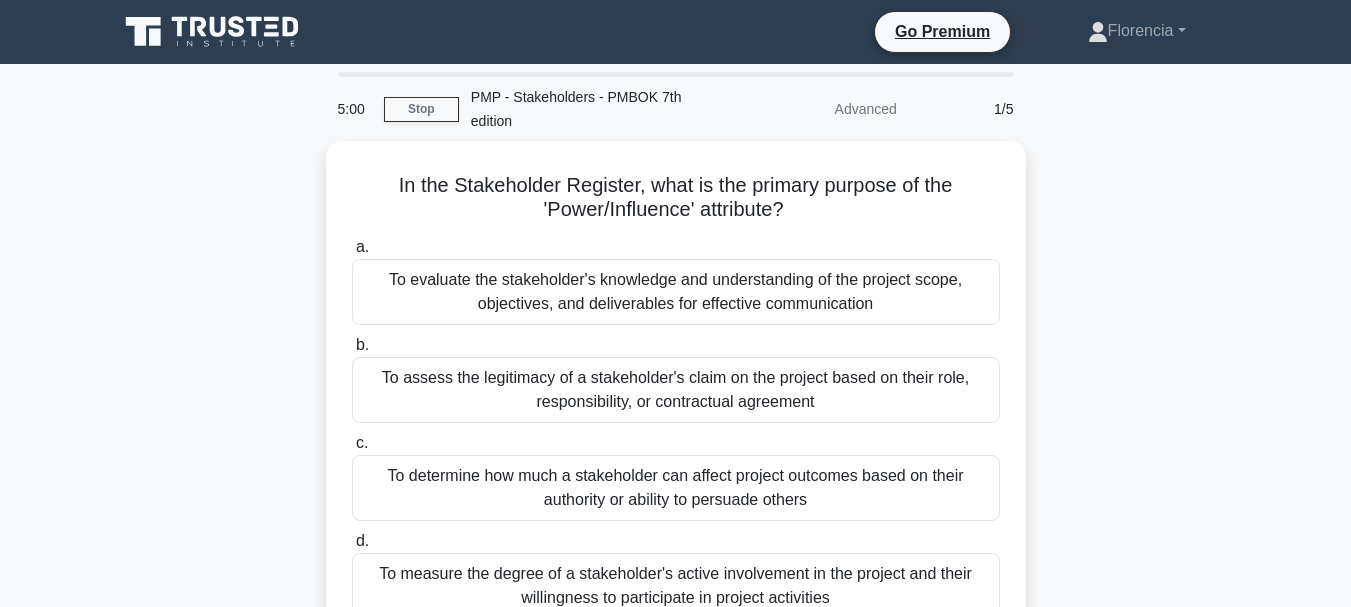 scroll, scrollTop: 0, scrollLeft: 0, axis: both 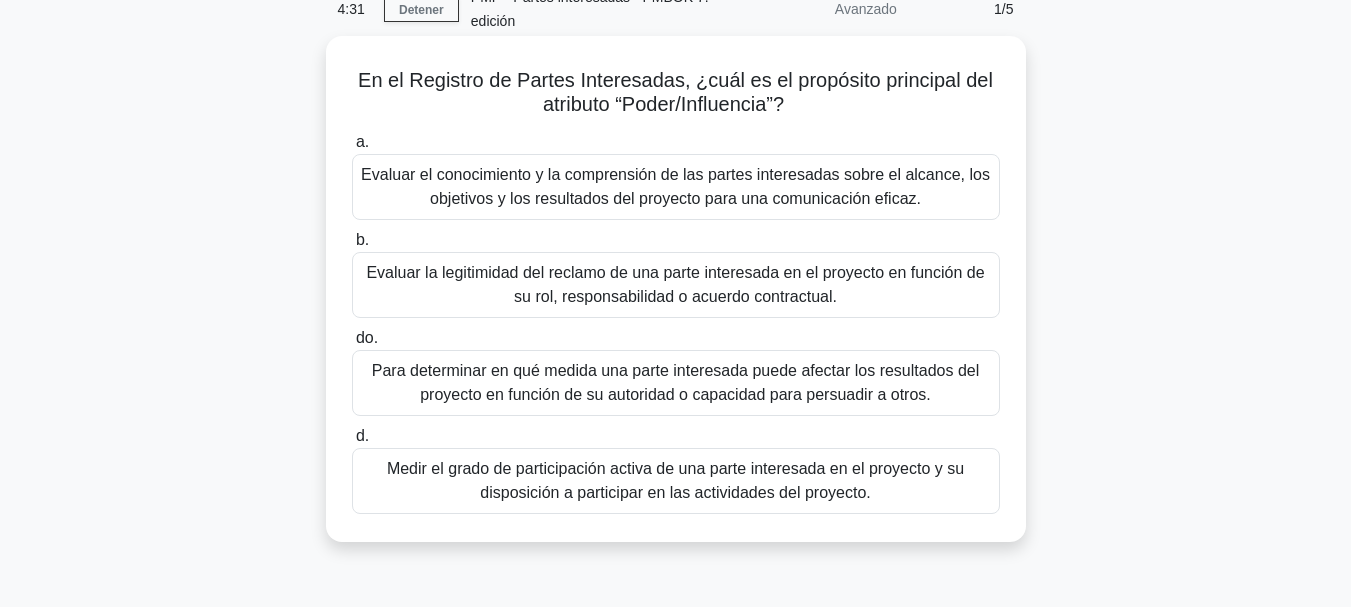 click on "Para determinar en qué medida una parte interesada puede afectar los resultados del proyecto en función de su autoridad o capacidad para persuadir a otros." at bounding box center [676, 382] 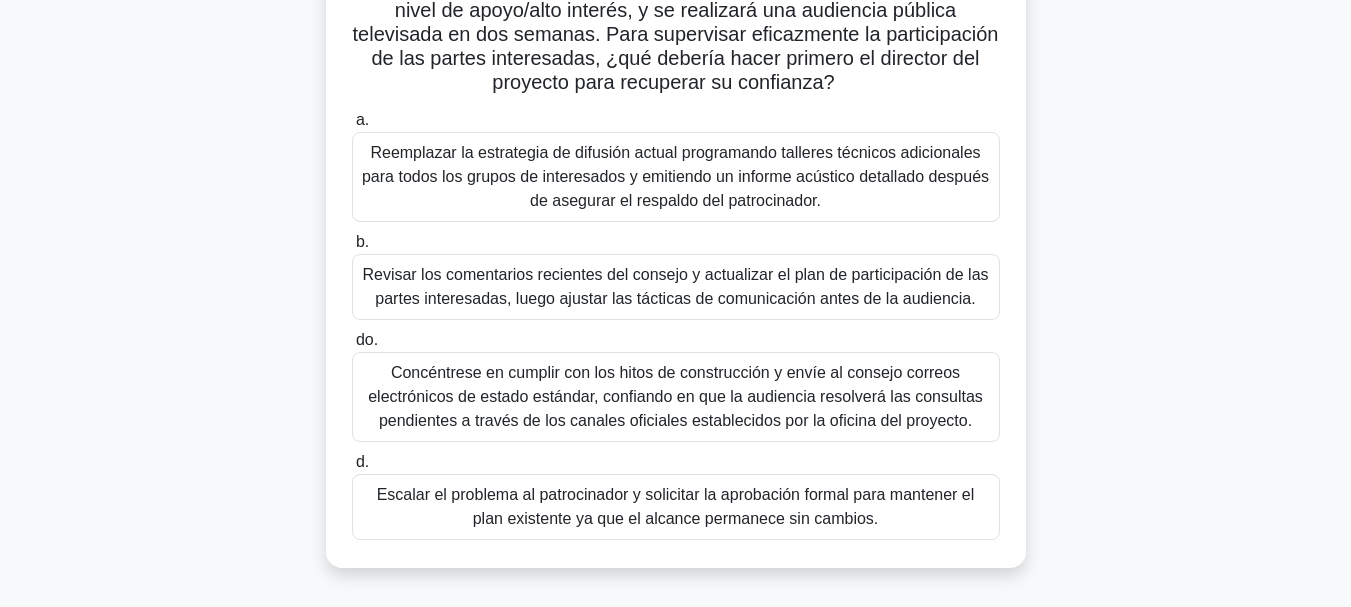 scroll, scrollTop: 300, scrollLeft: 0, axis: vertical 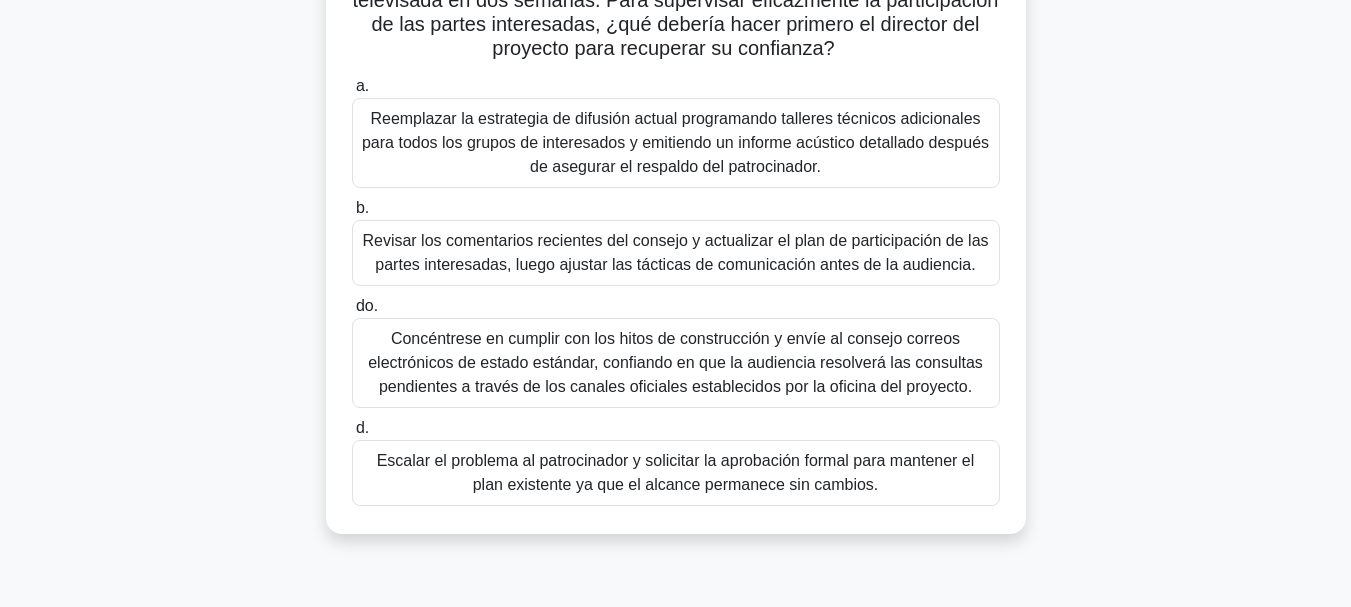 click on "Revisar los comentarios recientes del consejo y actualizar el plan de participación de las partes interesadas, luego ajustar las tácticas de comunicación antes de la audiencia." at bounding box center (675, 252) 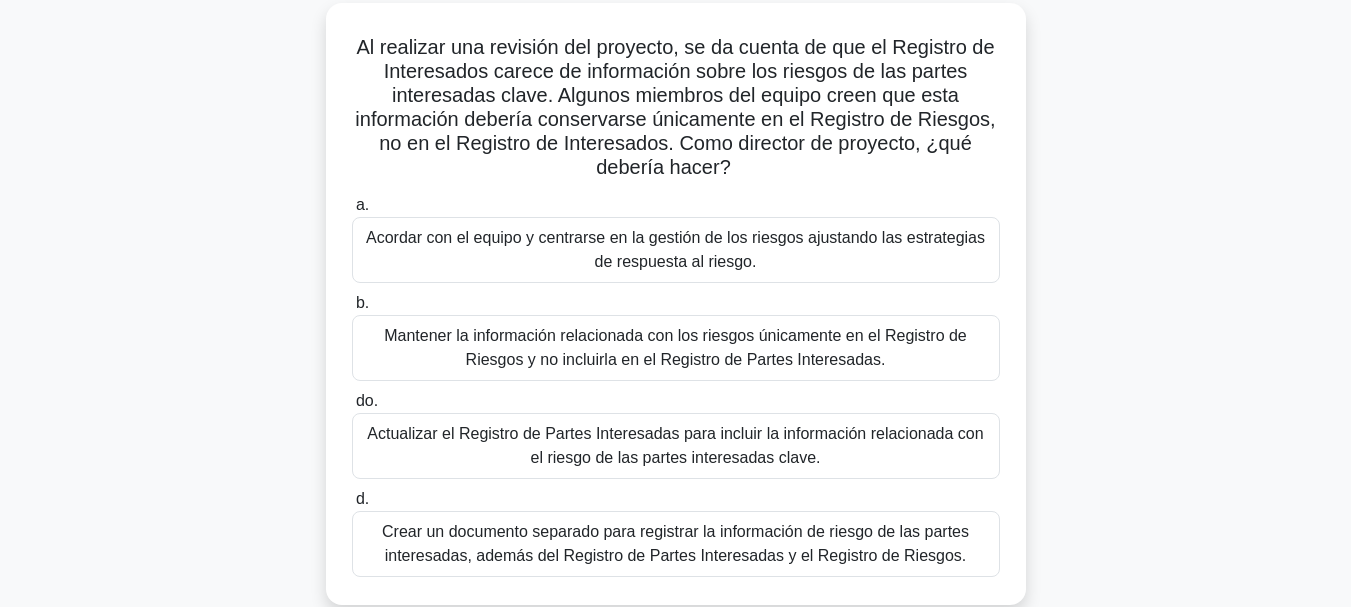 scroll, scrollTop: 173, scrollLeft: 0, axis: vertical 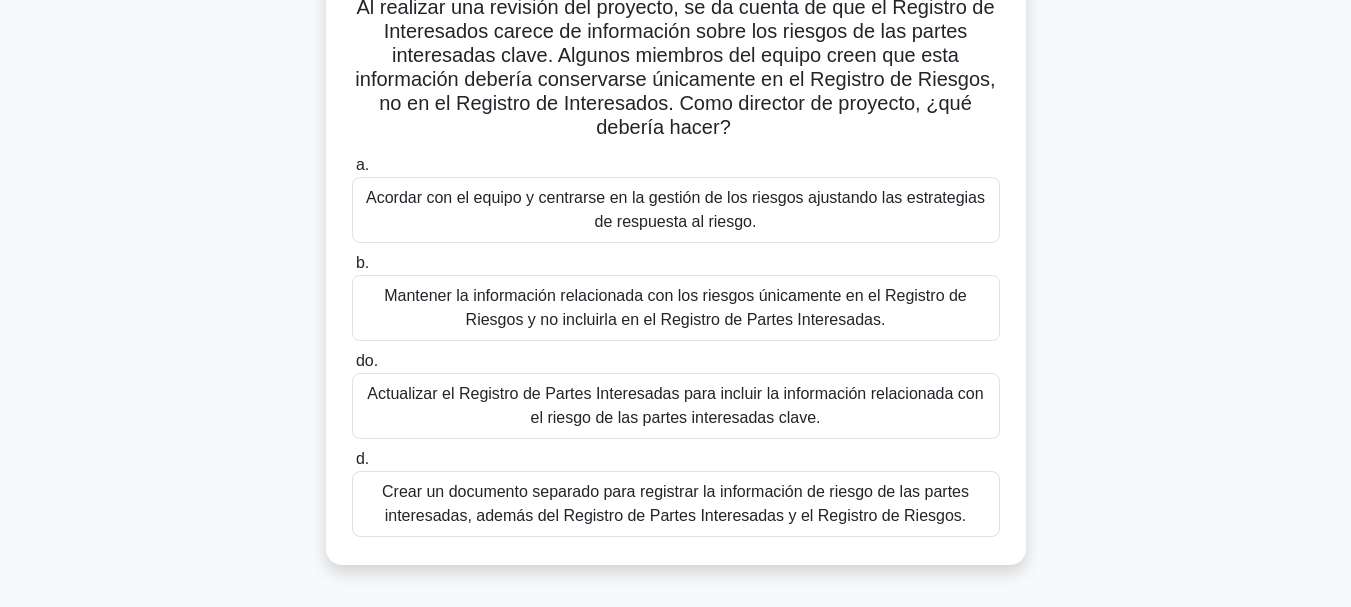 click on "Actualizar el Registro de Partes Interesadas para incluir la información relacionada con el riesgo de las partes interesadas clave." at bounding box center [676, 406] 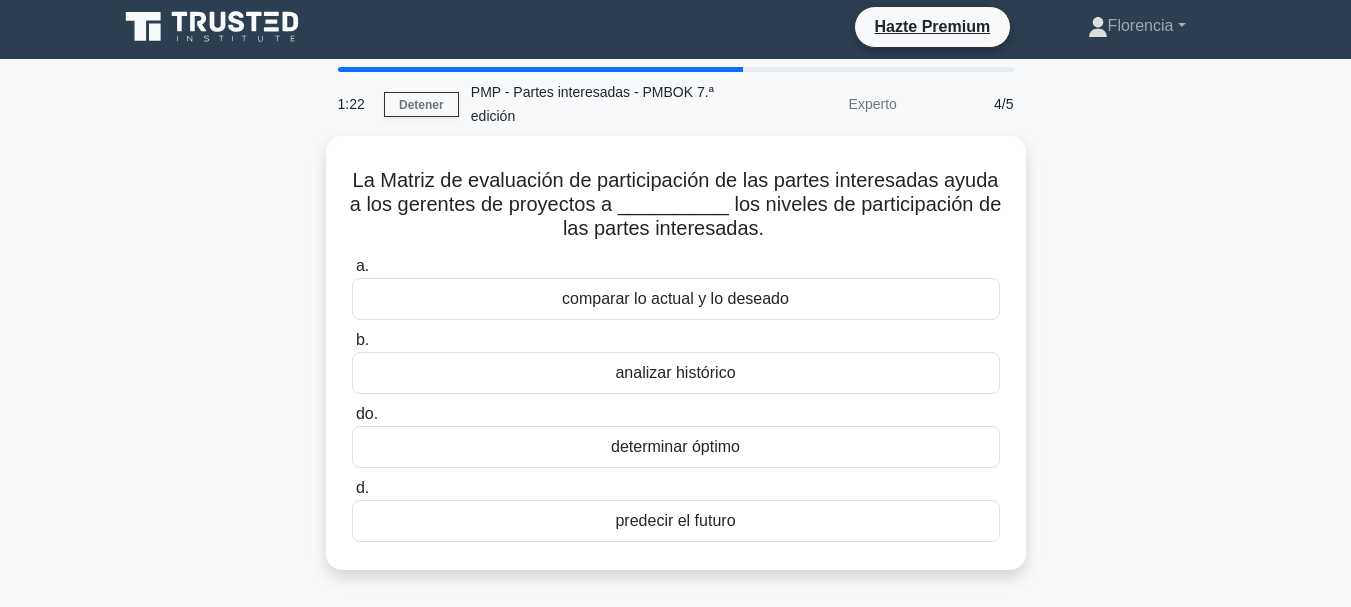 scroll, scrollTop: 0, scrollLeft: 0, axis: both 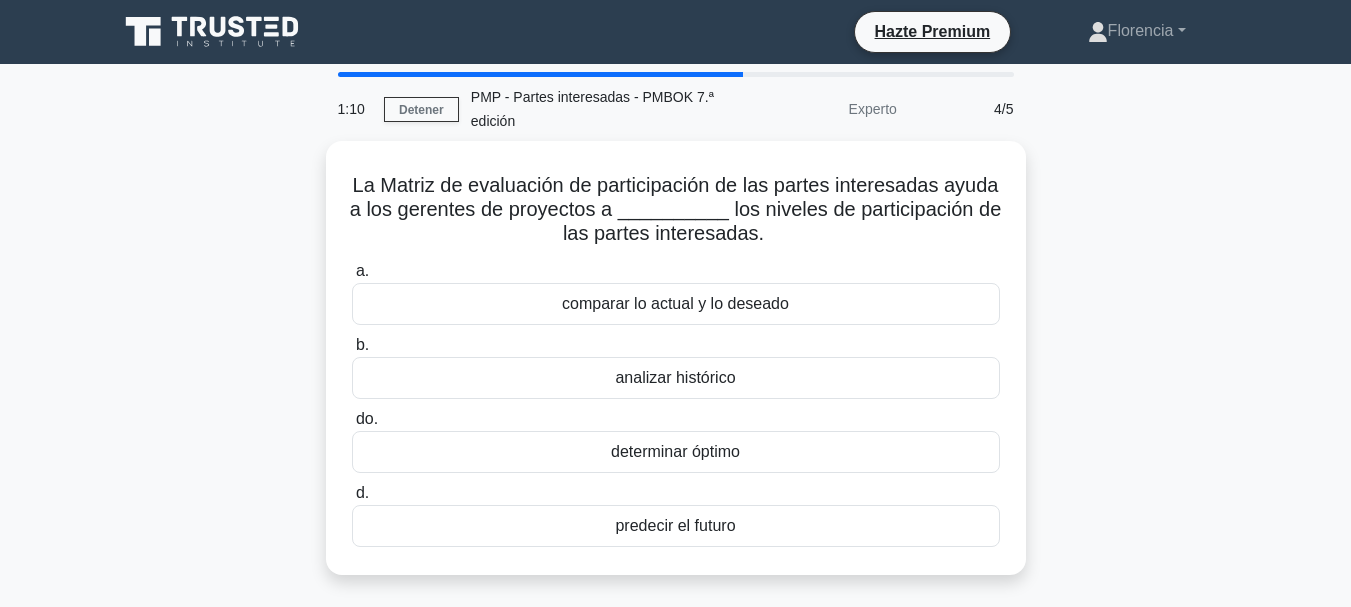 drag, startPoint x: 1108, startPoint y: 216, endPoint x: 1185, endPoint y: 109, distance: 131.82564 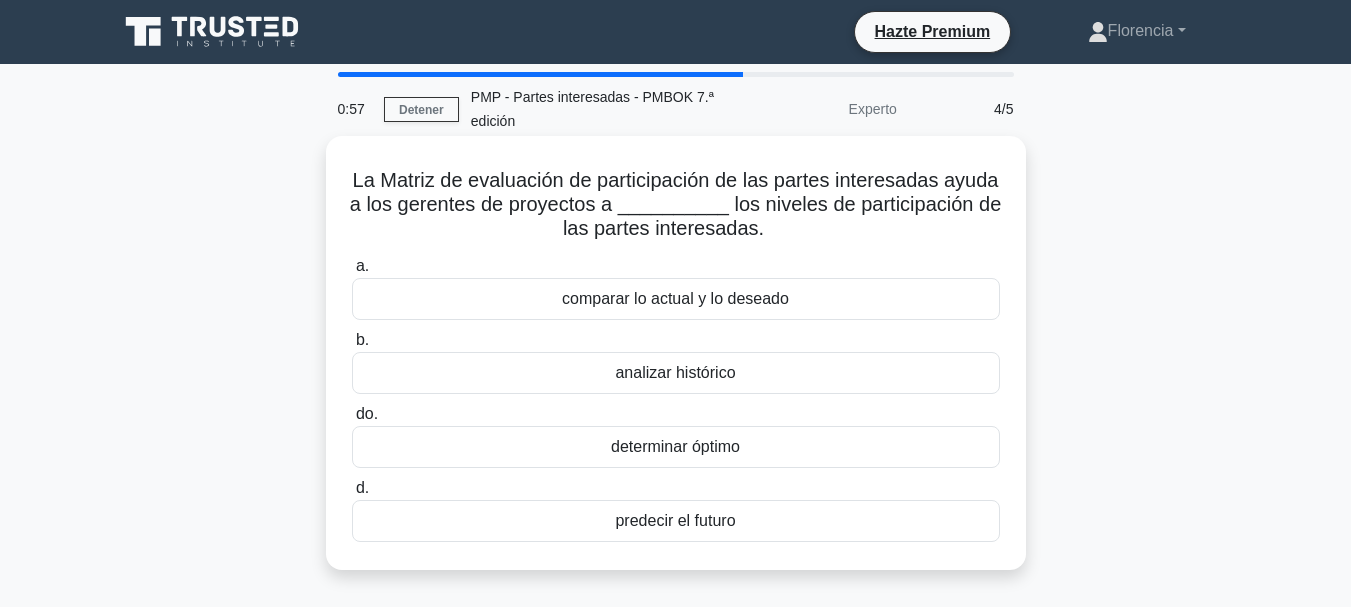 click on "determinar óptimo" at bounding box center (676, 447) 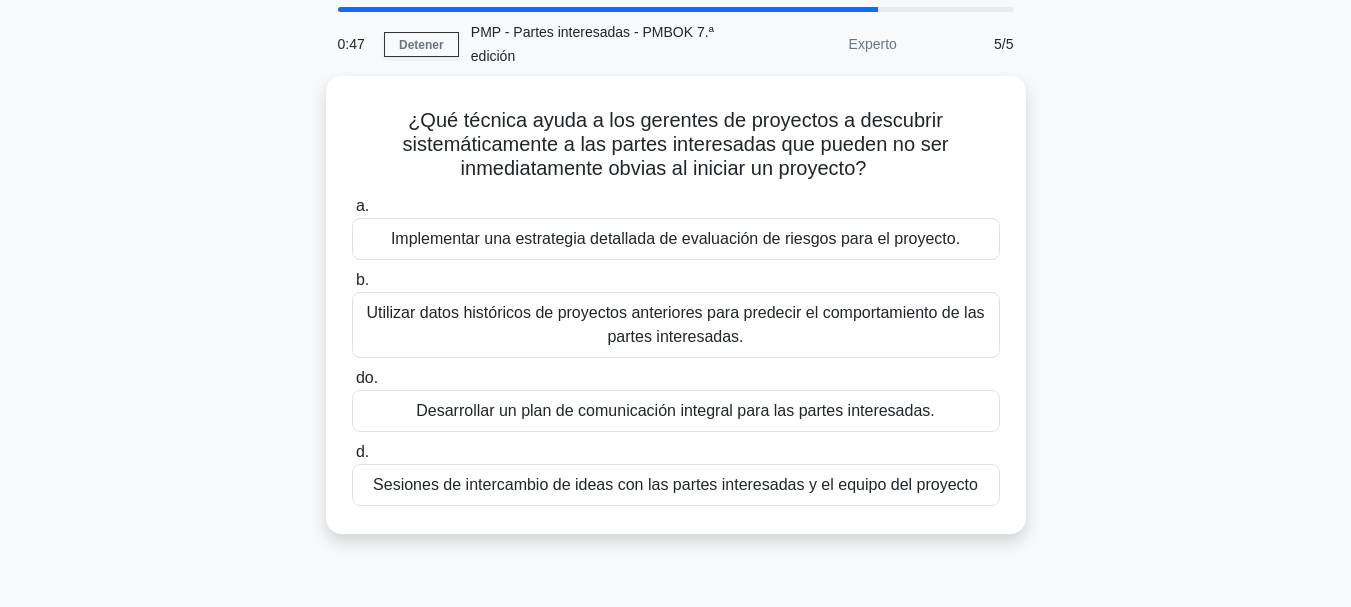 scroll, scrollTop: 100, scrollLeft: 0, axis: vertical 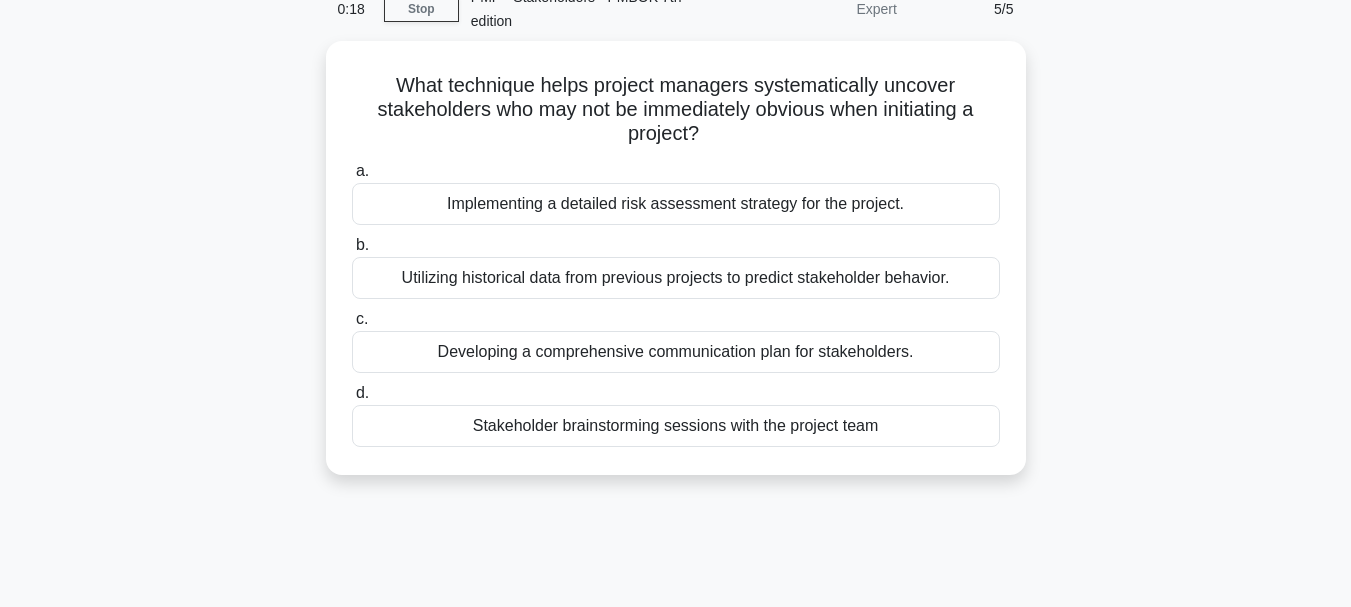 click on "What technique helps project managers systematically uncover stakeholders who may not be immediately obvious when initiating a project?
.spinner_0XTQ{transform-origin:center;animation:spinner_y6GP .75s linear infinite}@keyframes spinner_y6GP{100%{transform:rotate(360deg)}}
a.
Implementing a detailed risk assessment strategy for the project." at bounding box center [676, 270] 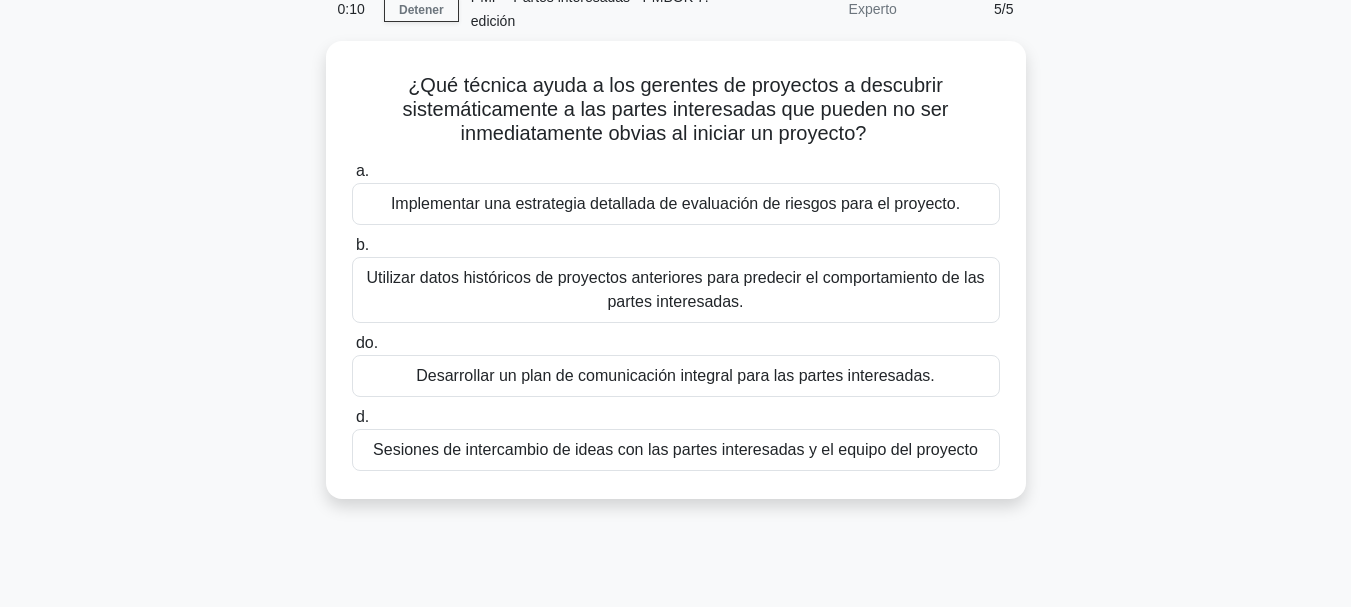 click on "¿Qué técnica ayuda a los gerentes de proyectos a descubrir sistemáticamente a las partes interesadas que pueden no ser inmediatamente obvias al iniciar un proyecto?
.spinner_0XTQ{transform-origin:center;animation:spinner_y6GP .75s linear infinite}@keyframes spinner_y6GP{100%{transform:rotate(360deg)}}
a.
Implementar una estrategia detallada de evaluación de riesgos para el proyecto.
b. do. d." at bounding box center [676, 282] 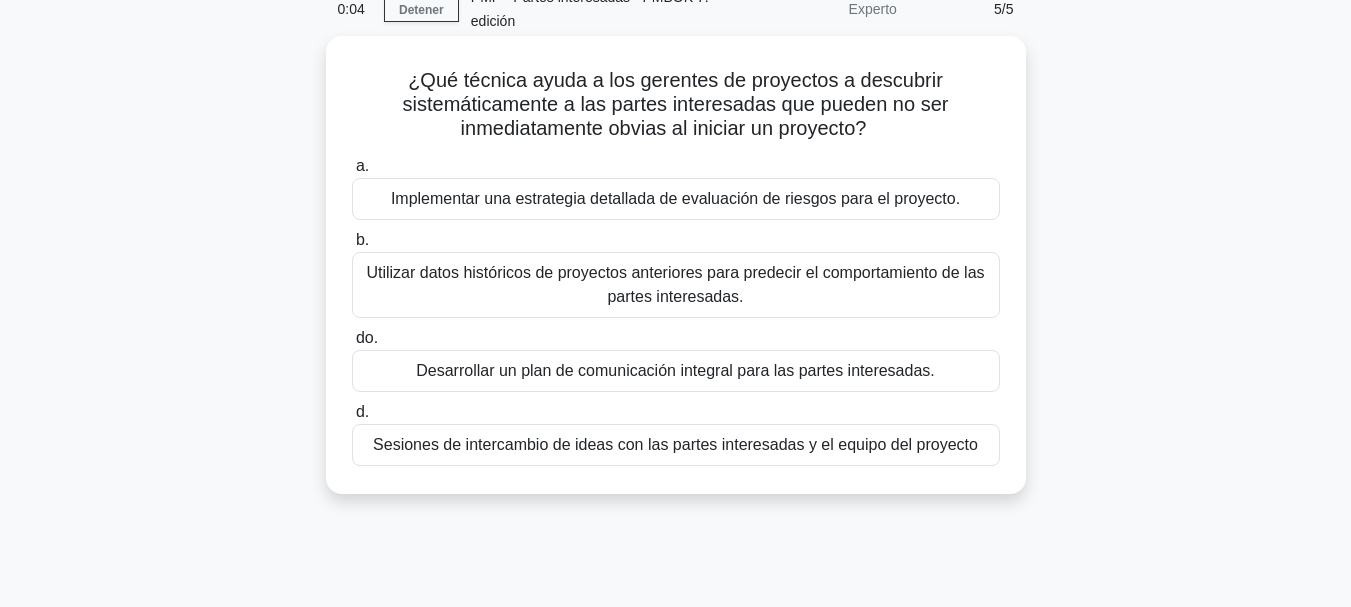 click on "Sesiones de intercambio de ideas con las partes interesadas y el equipo del proyecto" at bounding box center (675, 444) 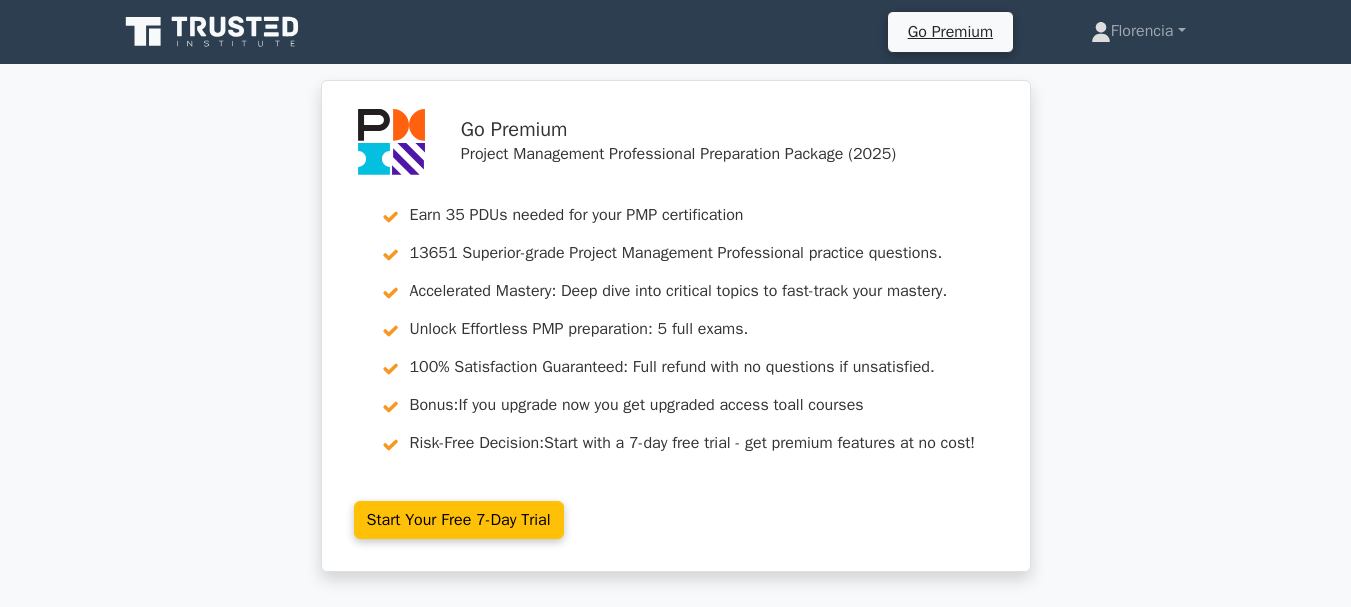 scroll, scrollTop: 0, scrollLeft: 0, axis: both 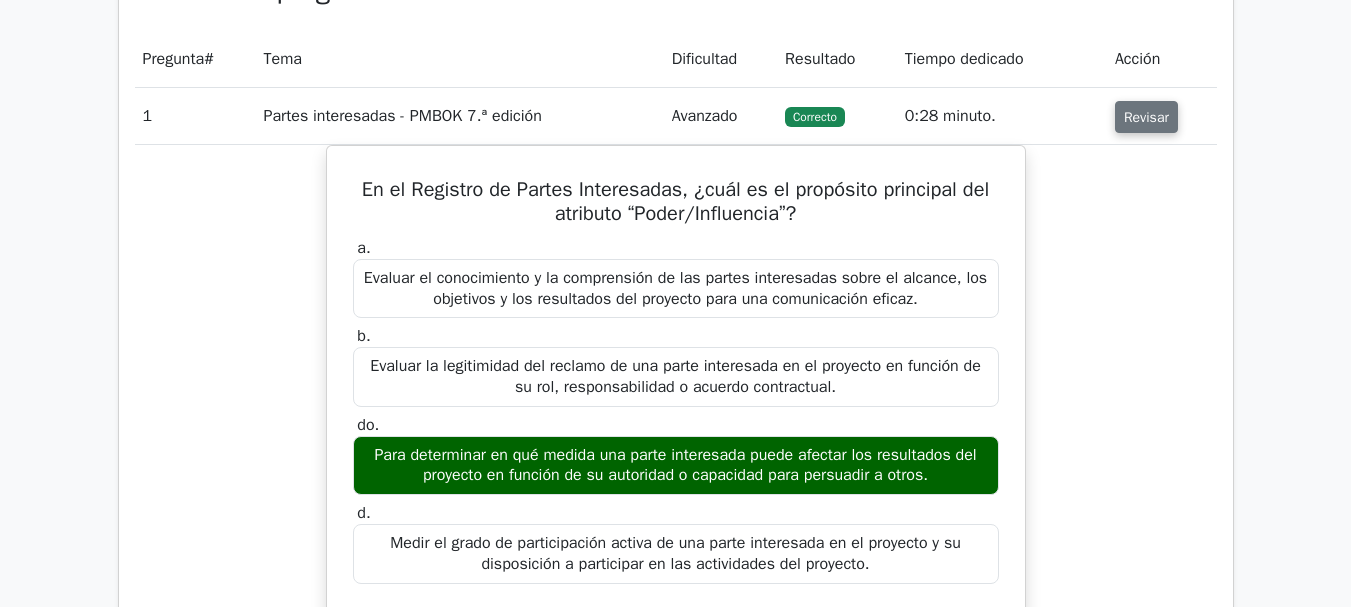 click on "Revisar" at bounding box center (1146, 117) 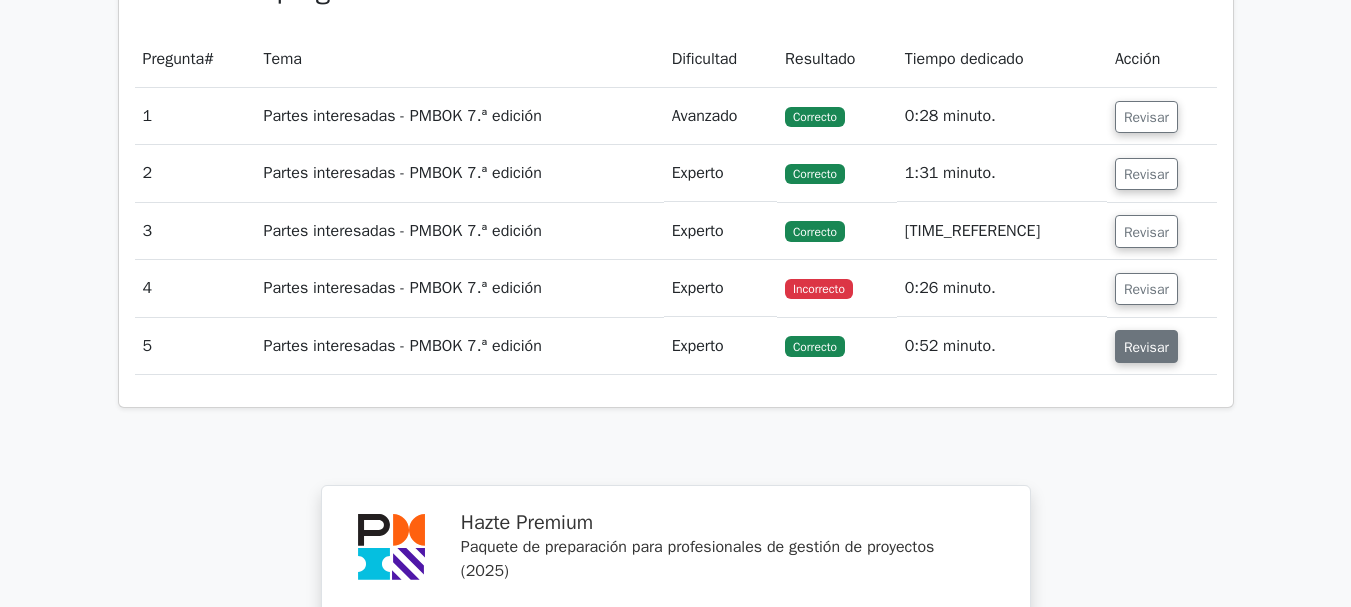 click on "Revisar" at bounding box center [1146, 347] 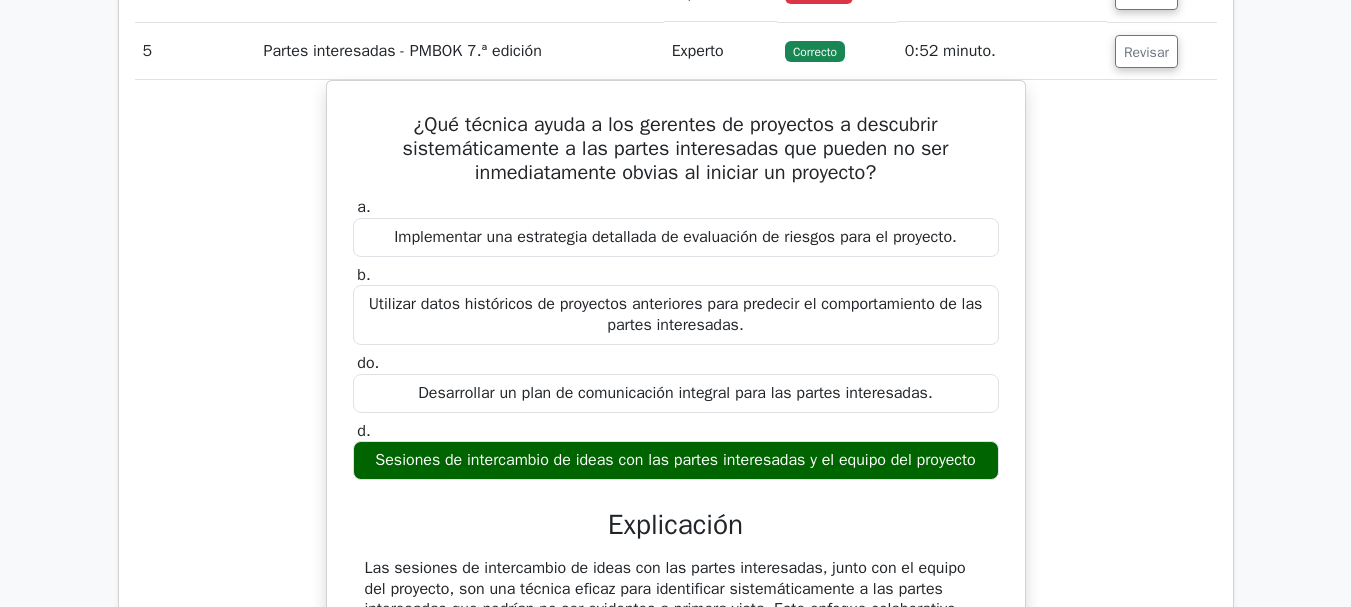 scroll, scrollTop: 1700, scrollLeft: 0, axis: vertical 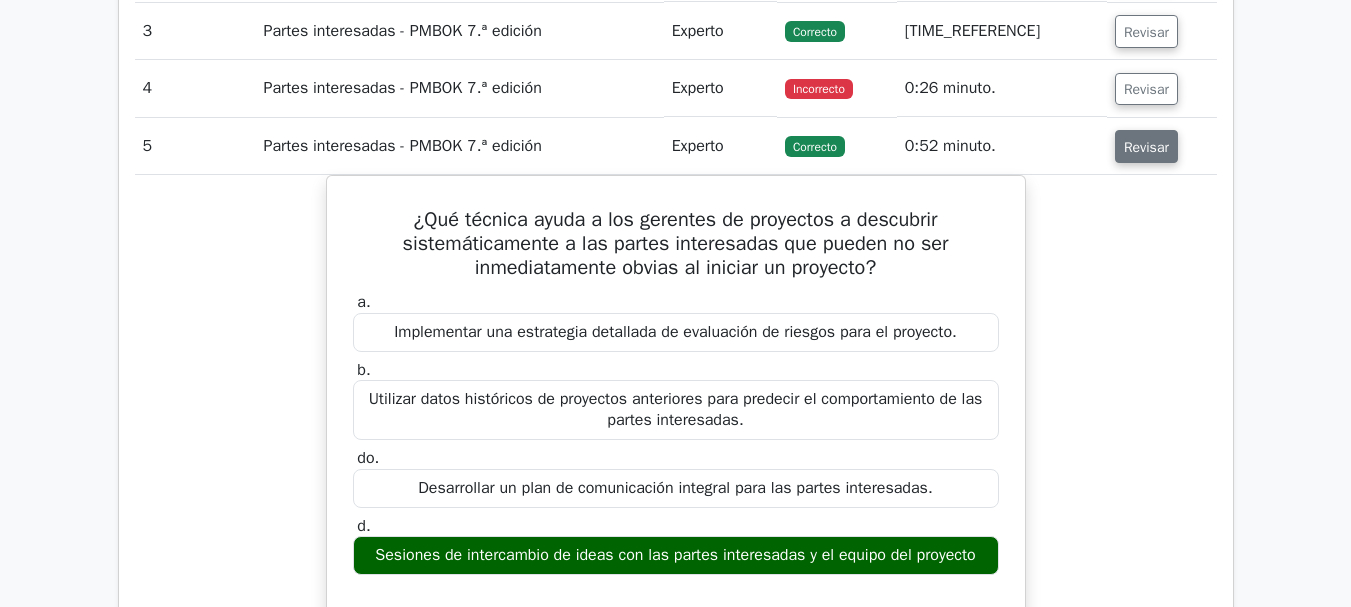 click on "Revisar" at bounding box center [1146, 147] 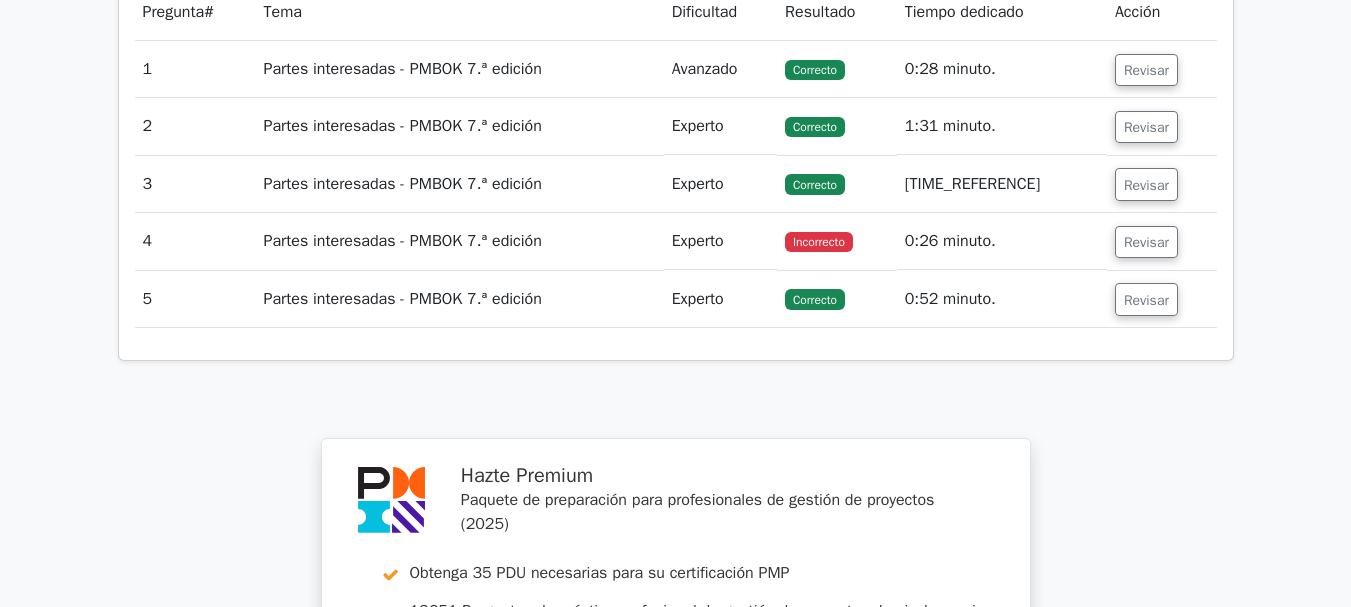 scroll, scrollTop: 1500, scrollLeft: 0, axis: vertical 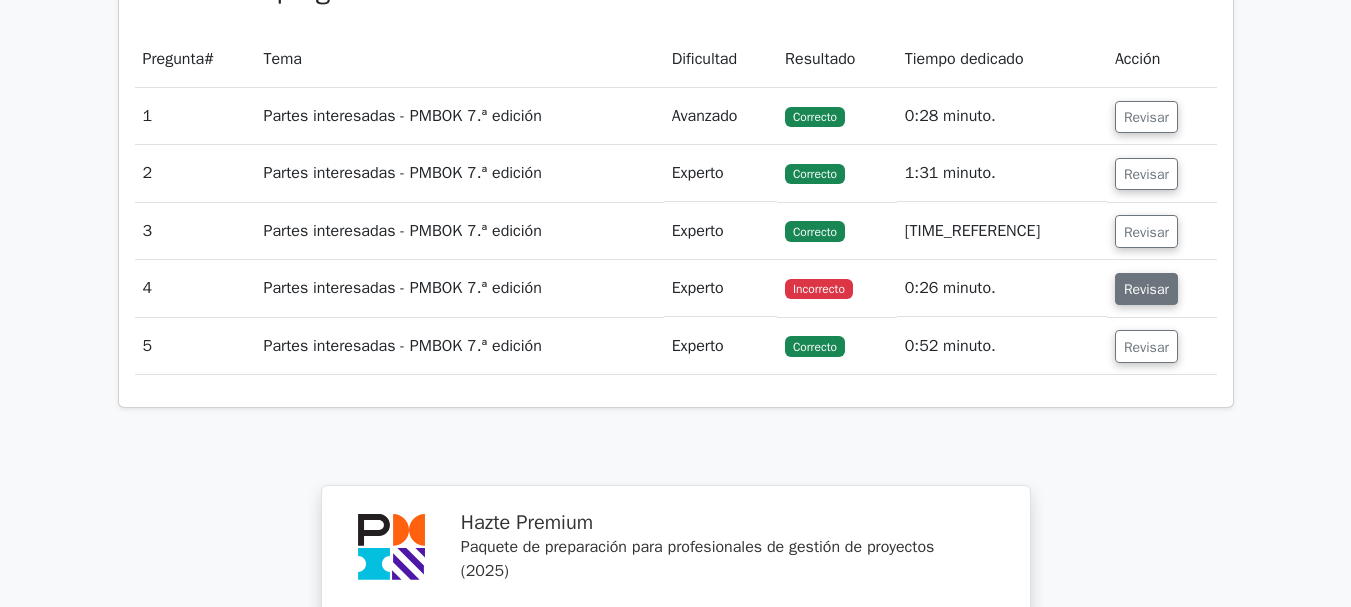 click on "Revisar" at bounding box center (1146, 289) 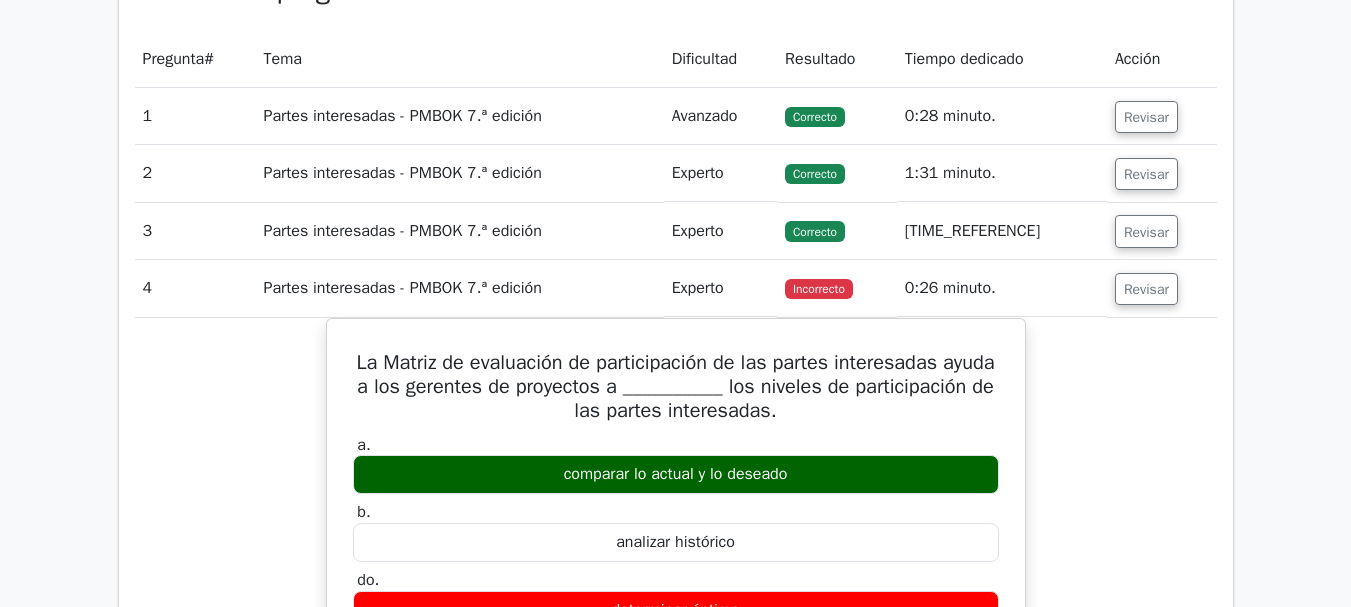 scroll, scrollTop: 1449, scrollLeft: 0, axis: vertical 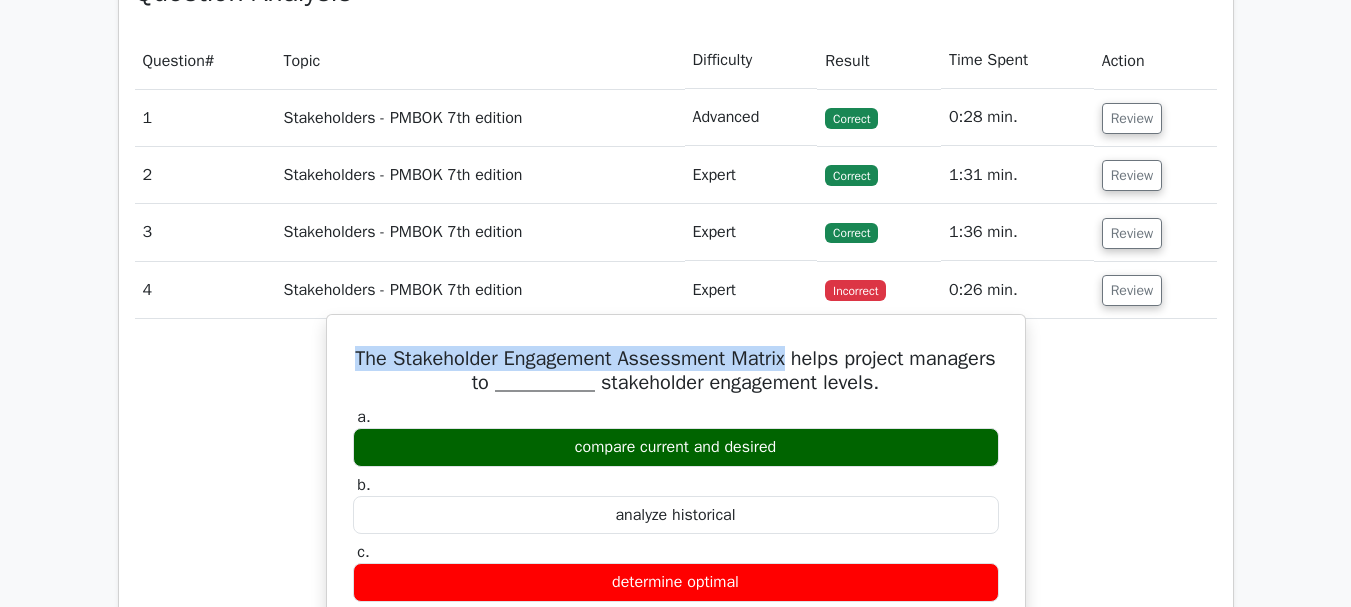 drag, startPoint x: 828, startPoint y: 364, endPoint x: 391, endPoint y: 366, distance: 437.00458 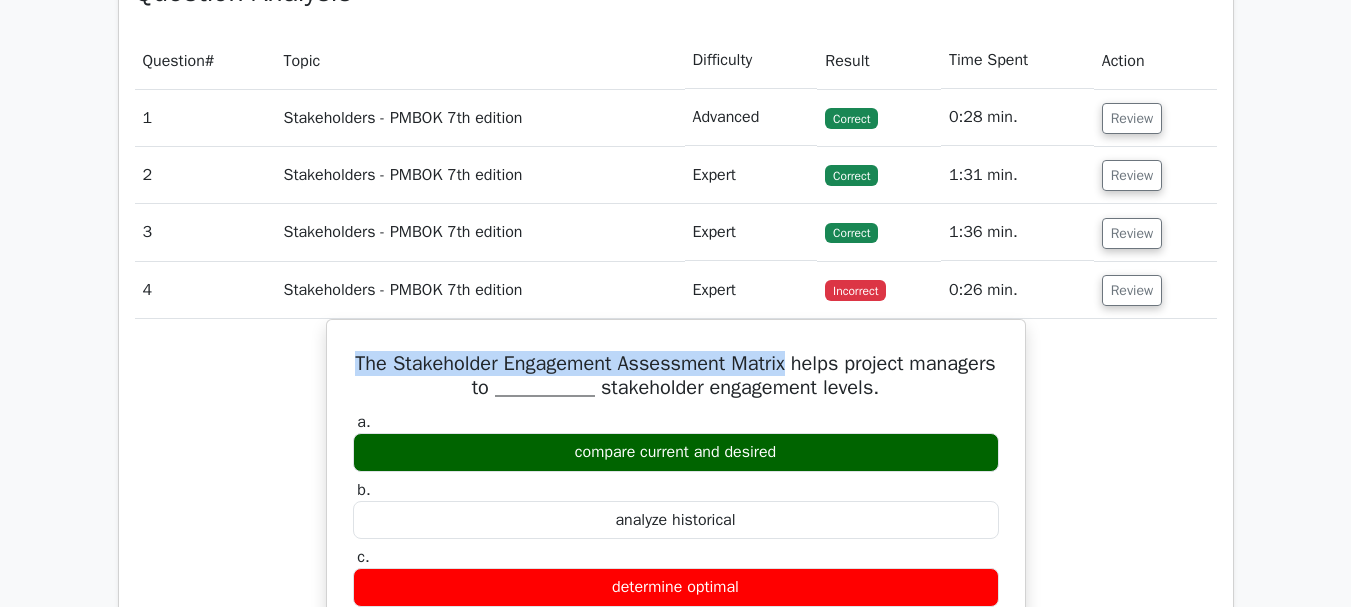 copy on "The Stakeholder Engagement Assessment Matrix" 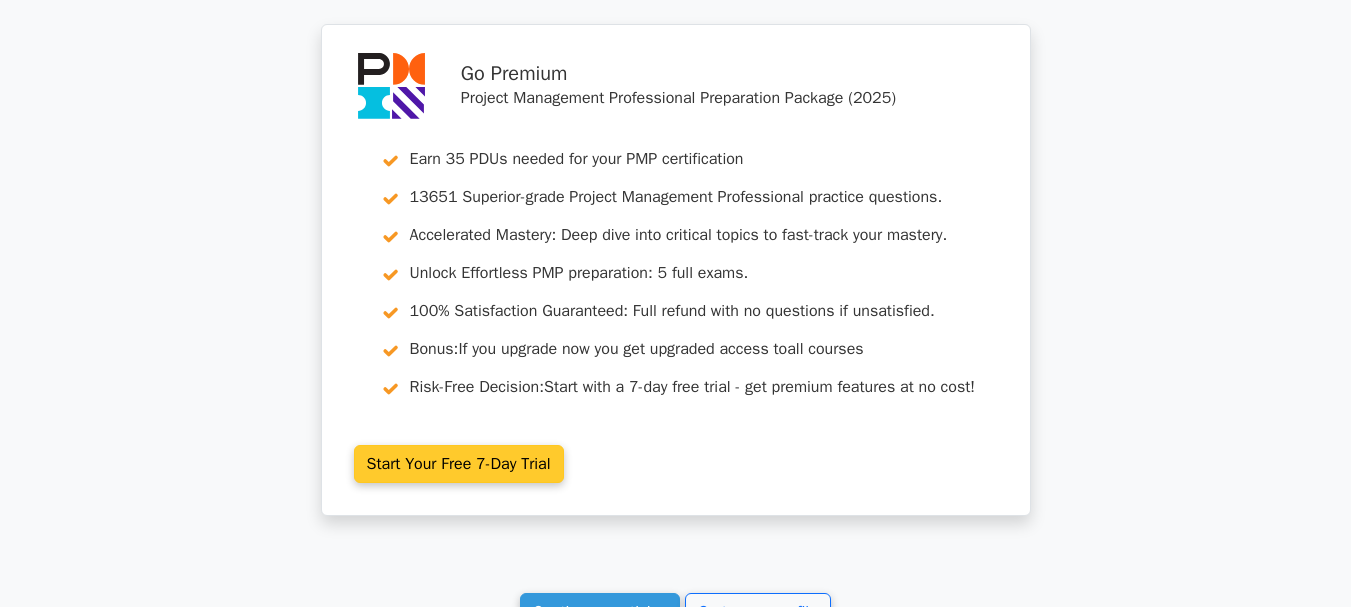 scroll, scrollTop: 3249, scrollLeft: 0, axis: vertical 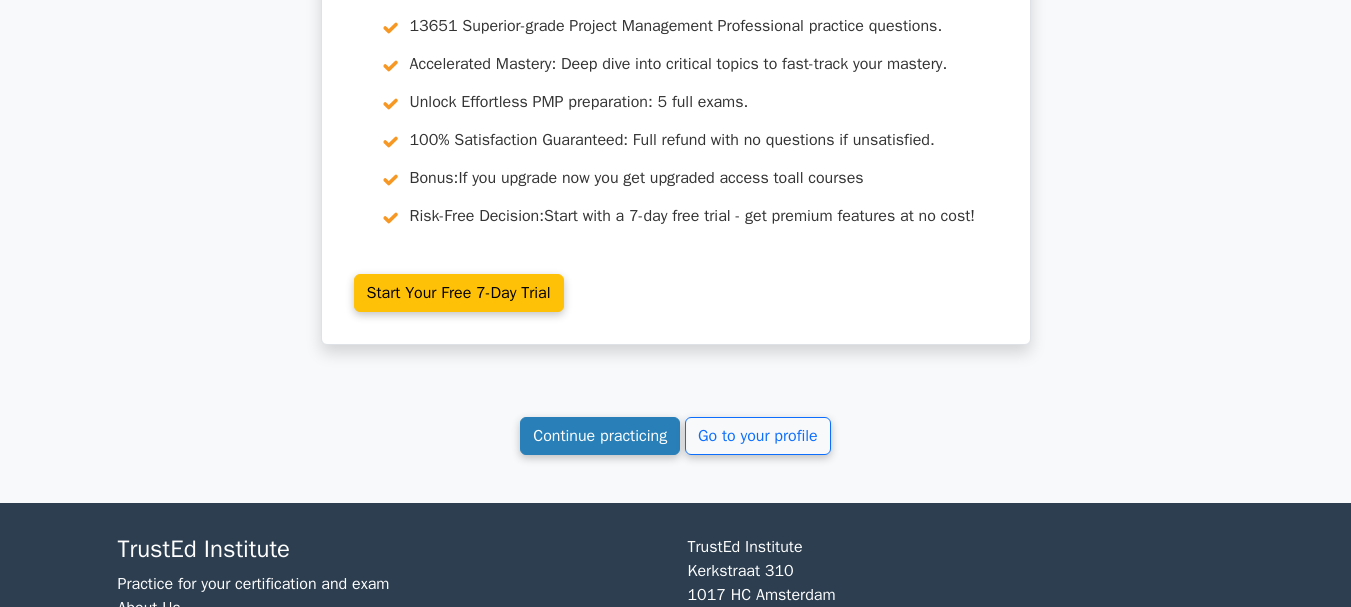 click on "Continue practicing" at bounding box center [600, 436] 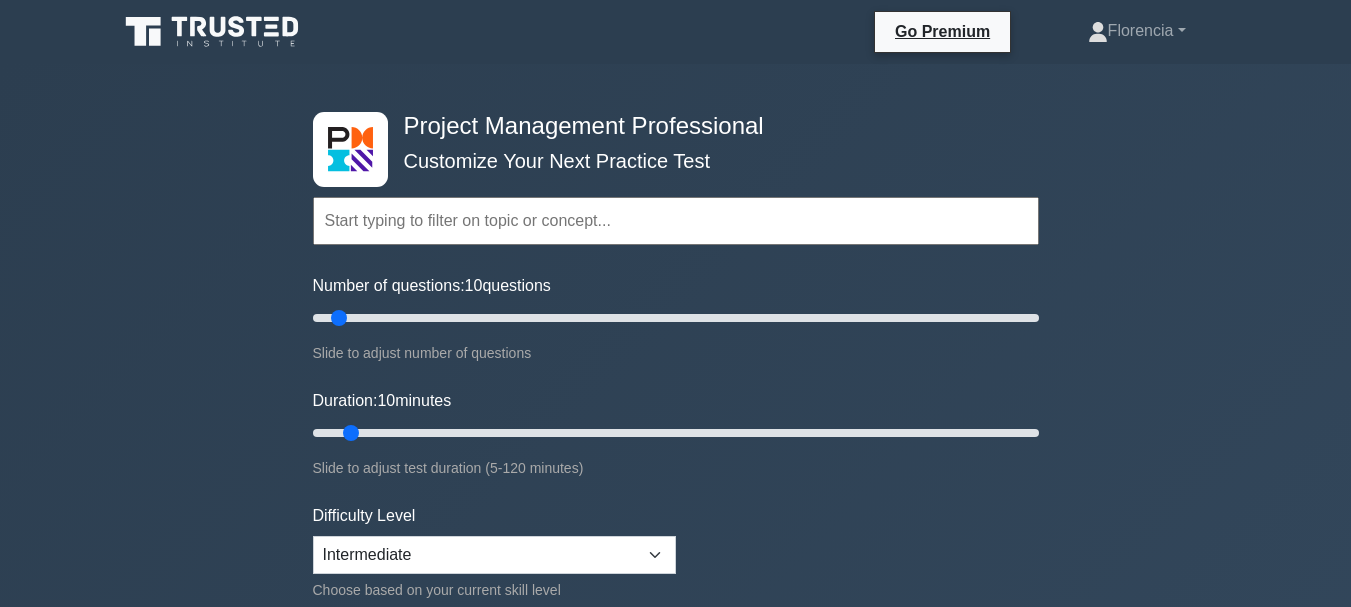 scroll, scrollTop: 0, scrollLeft: 0, axis: both 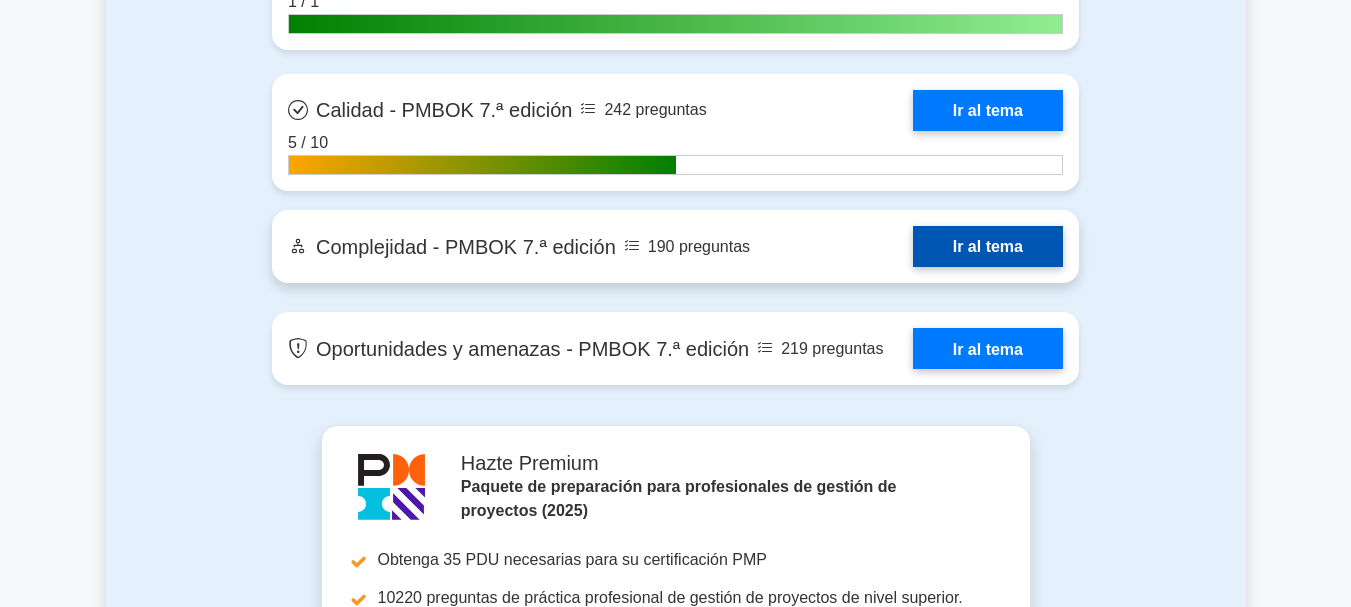 click on "Ir al tema" at bounding box center [988, 246] 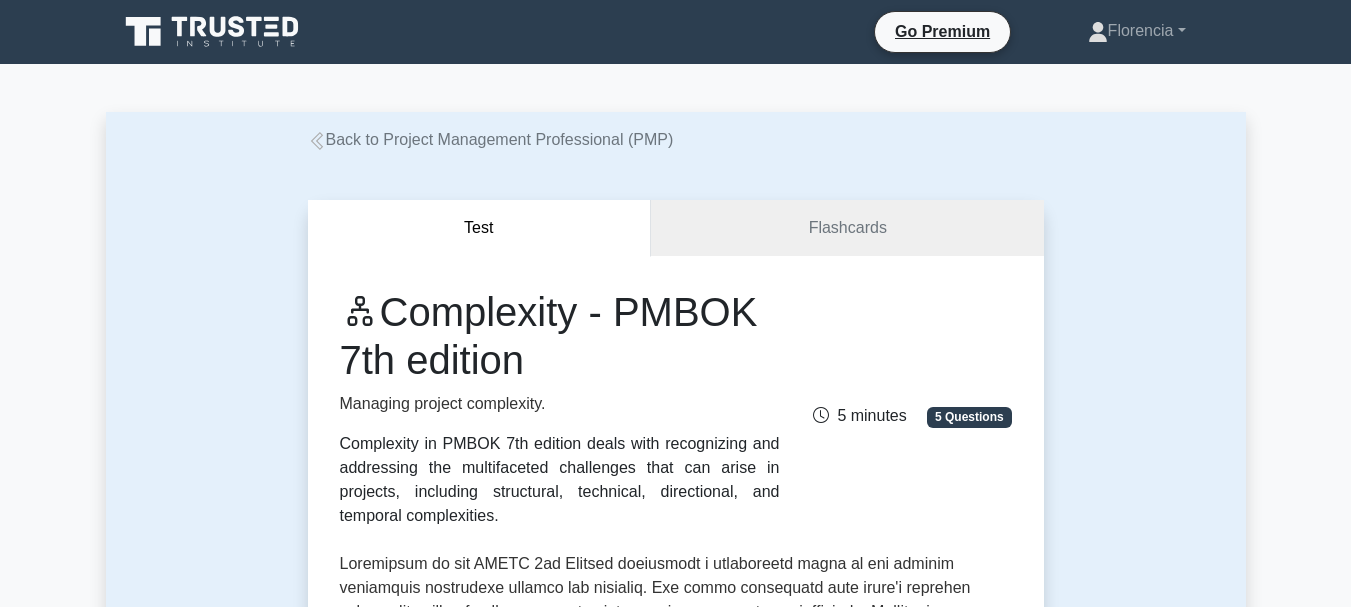 scroll, scrollTop: 0, scrollLeft: 0, axis: both 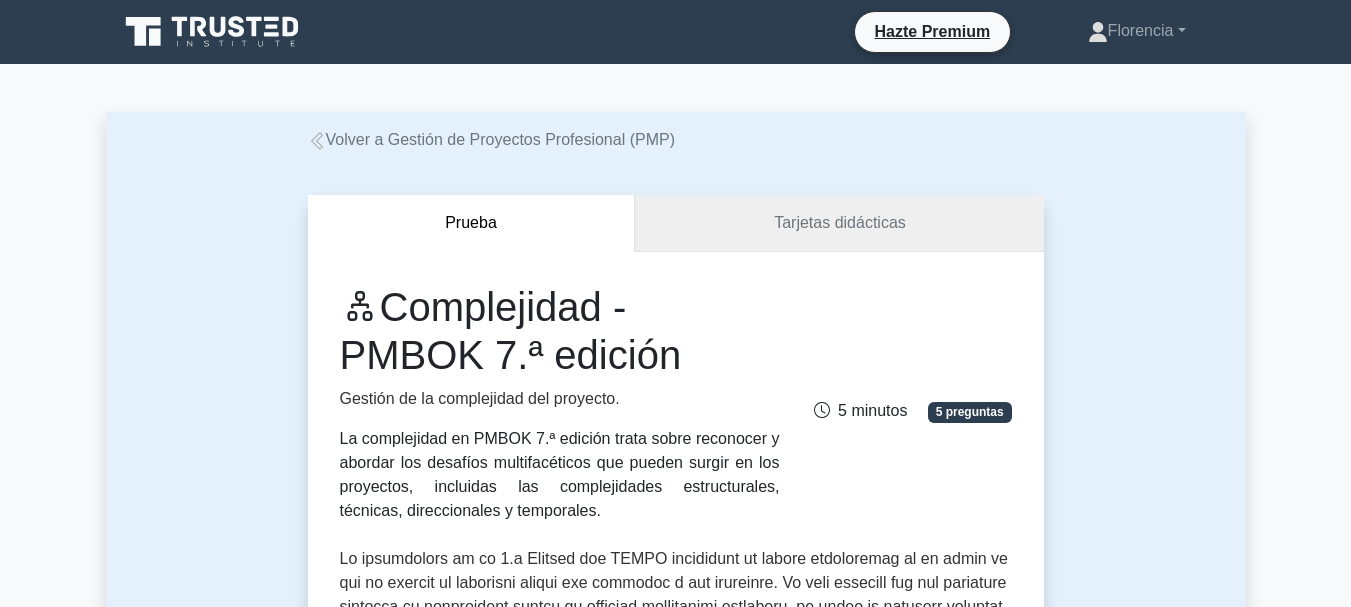 click on "Tarjetas didácticas" at bounding box center [840, 222] 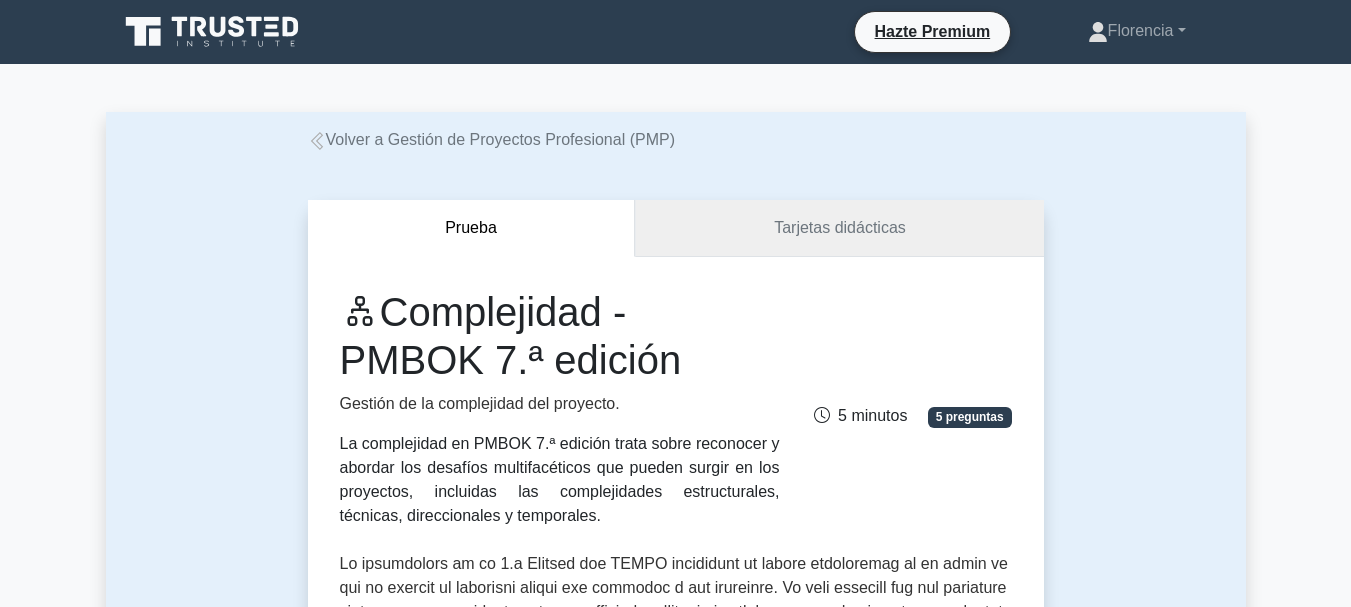 scroll, scrollTop: 29, scrollLeft: 0, axis: vertical 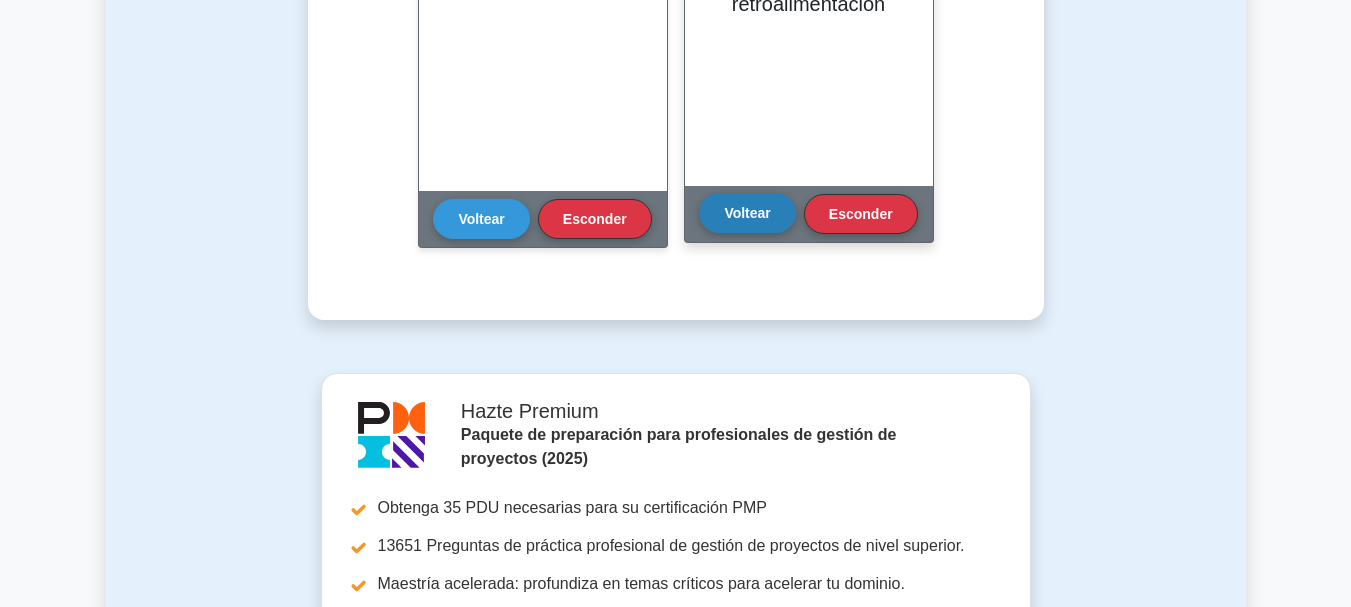 click on "Voltear" at bounding box center (747, 213) 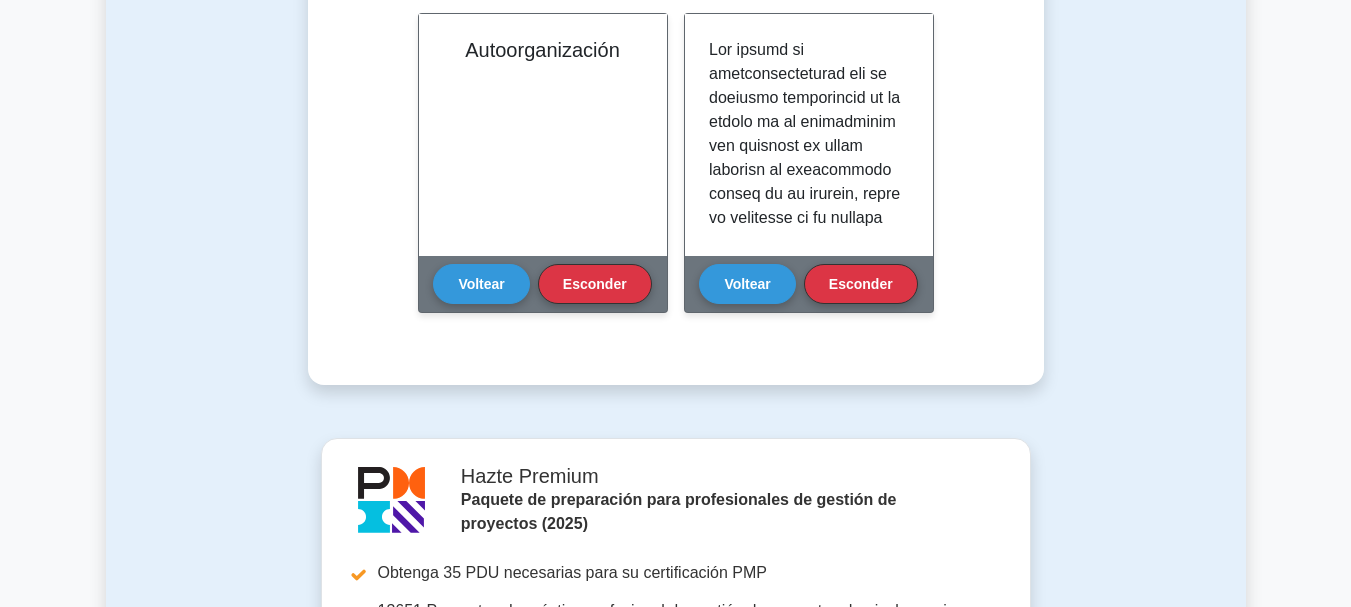 scroll, scrollTop: 1500, scrollLeft: 0, axis: vertical 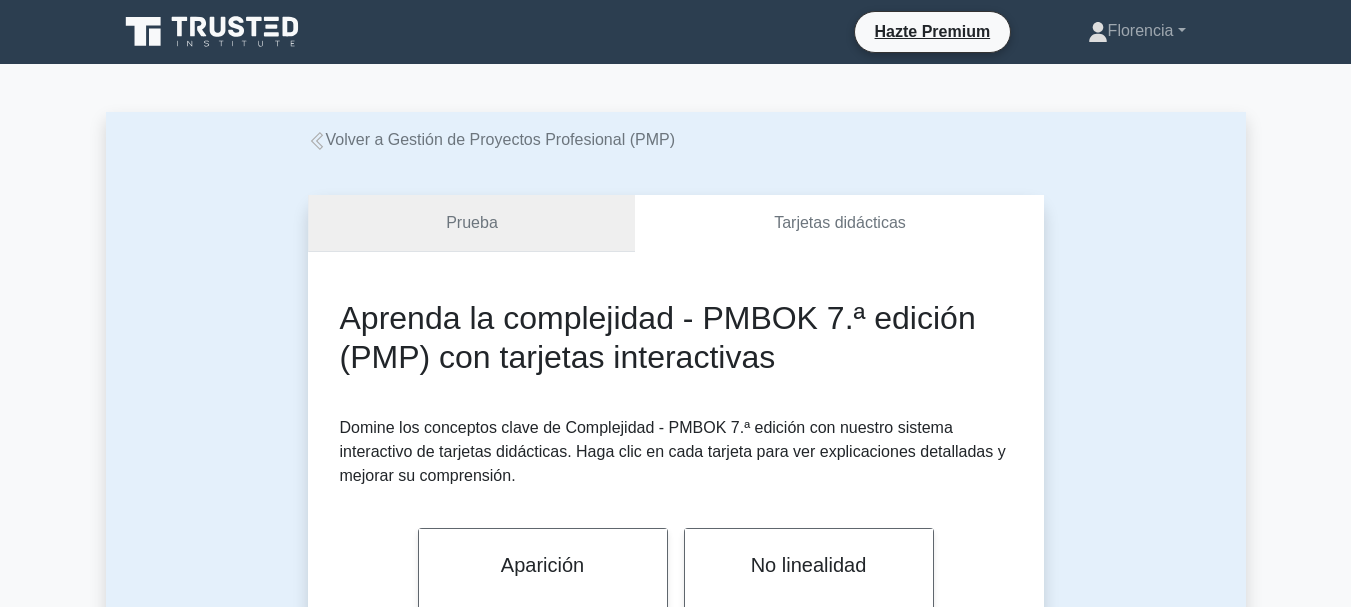 click on "Prueba" at bounding box center [472, 223] 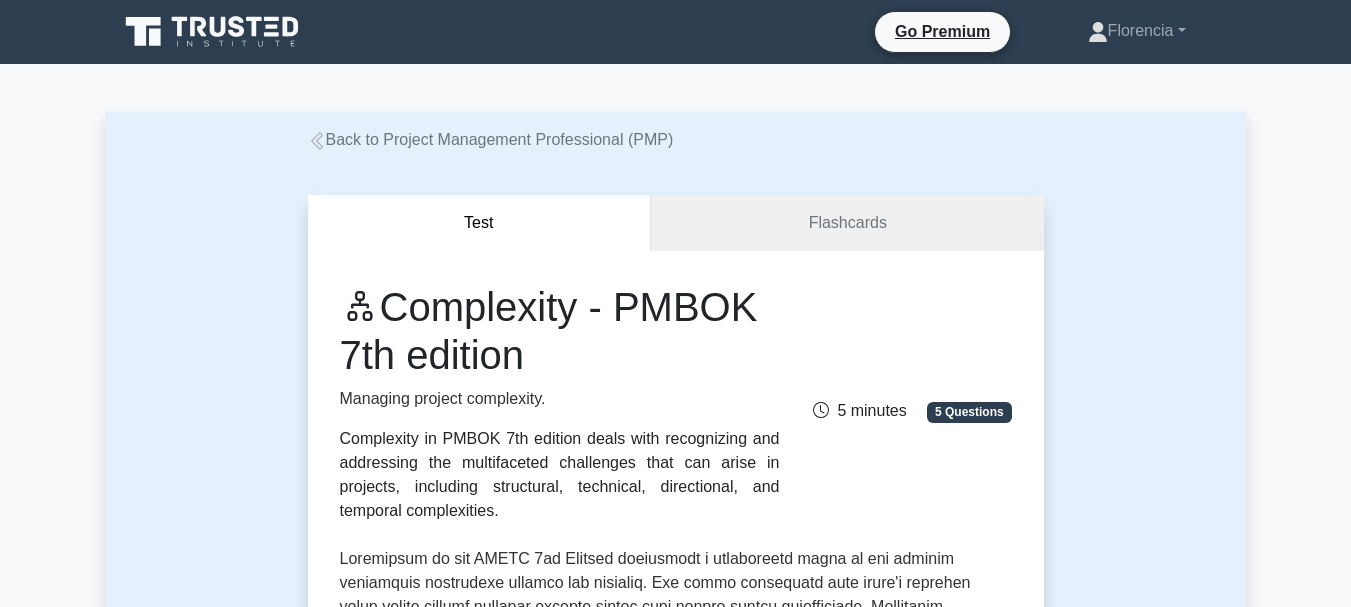 scroll, scrollTop: 0, scrollLeft: 0, axis: both 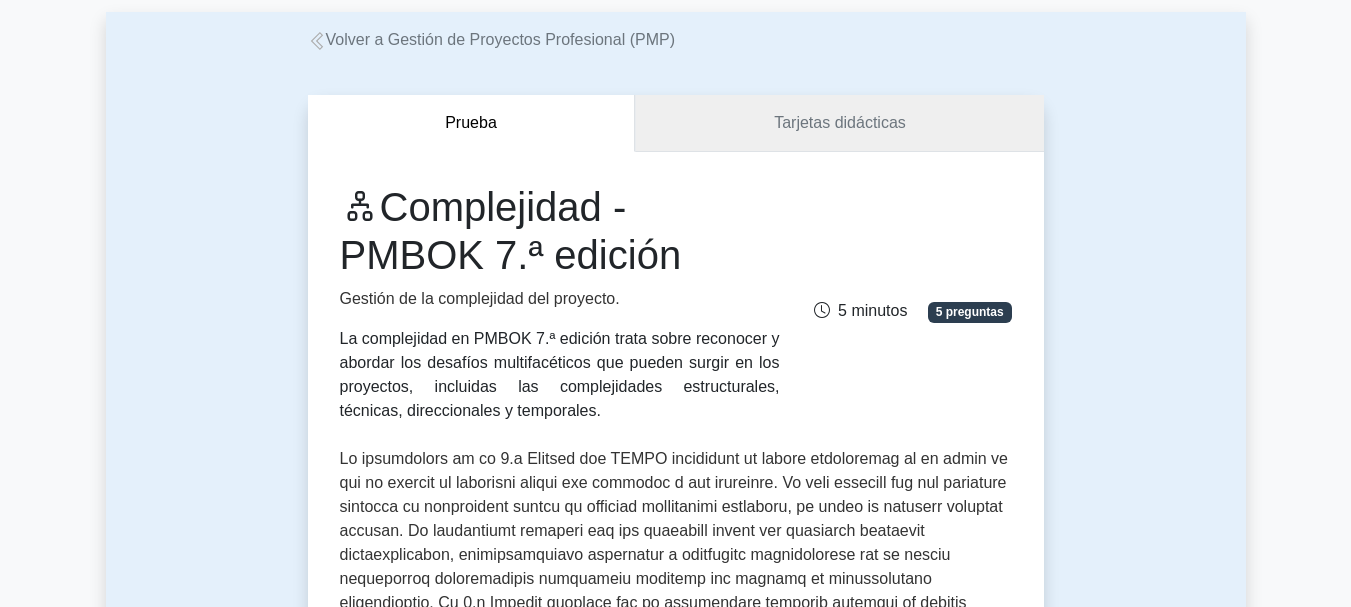 click on "Tarjetas didácticas" at bounding box center [839, 123] 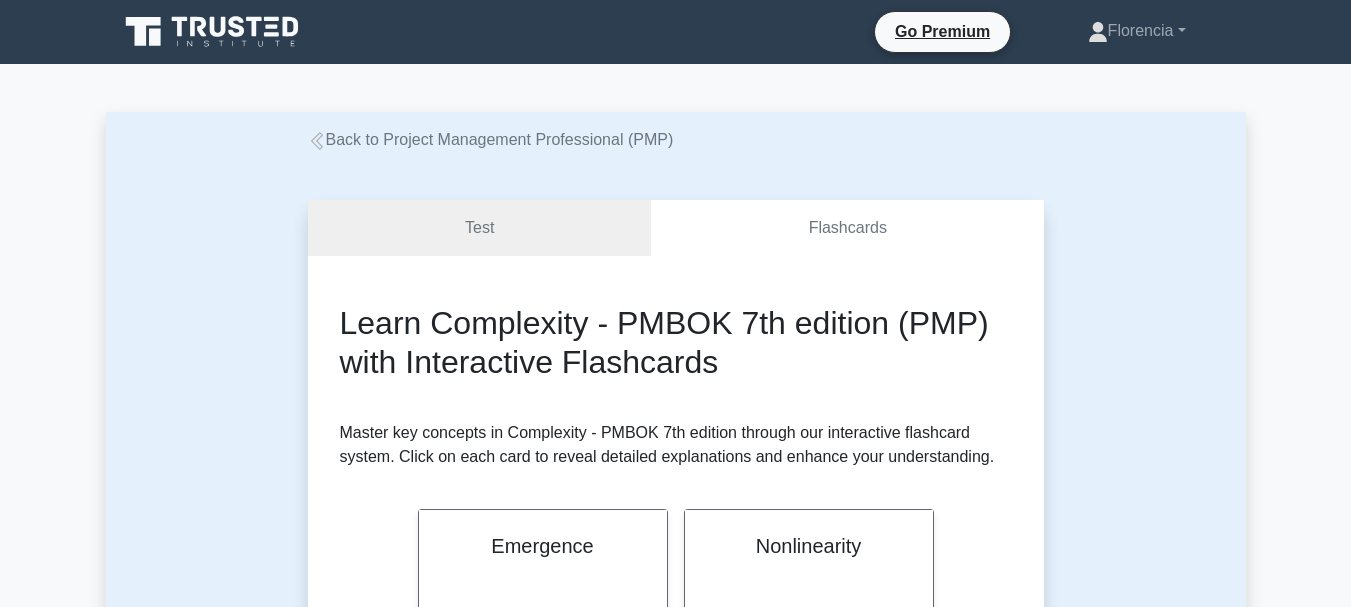 scroll, scrollTop: 0, scrollLeft: 0, axis: both 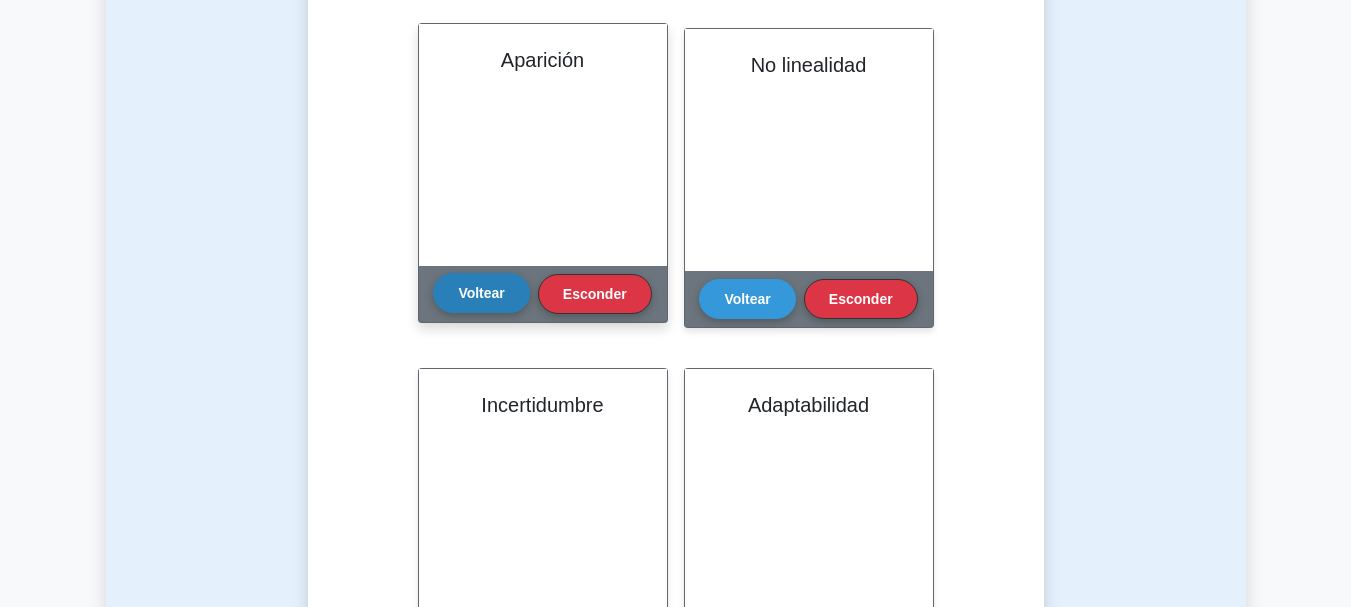 click on "Voltear" at bounding box center (481, 293) 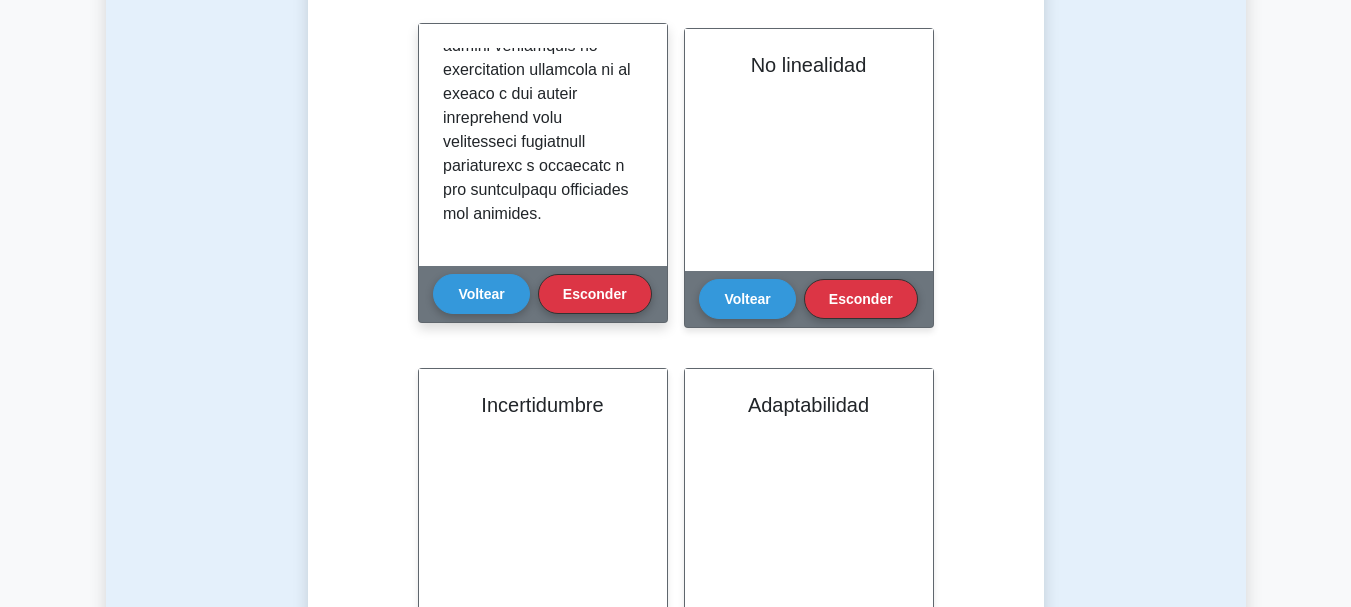 scroll, scrollTop: 1118, scrollLeft: 0, axis: vertical 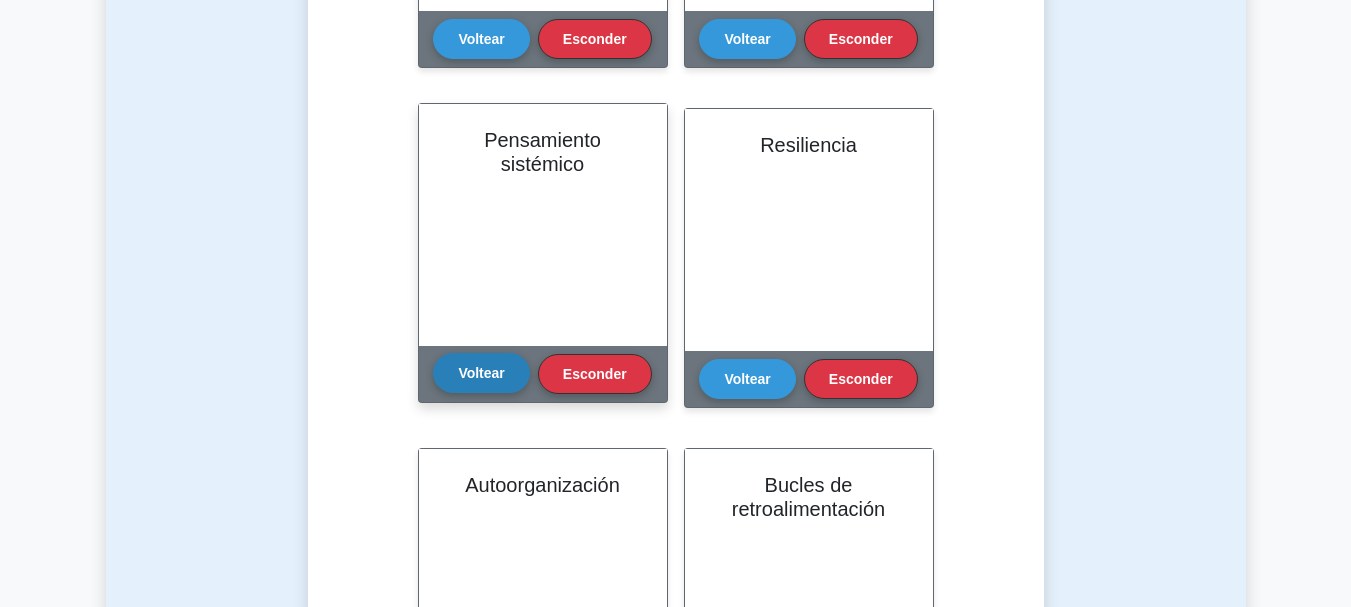 click on "Voltear" at bounding box center (481, 373) 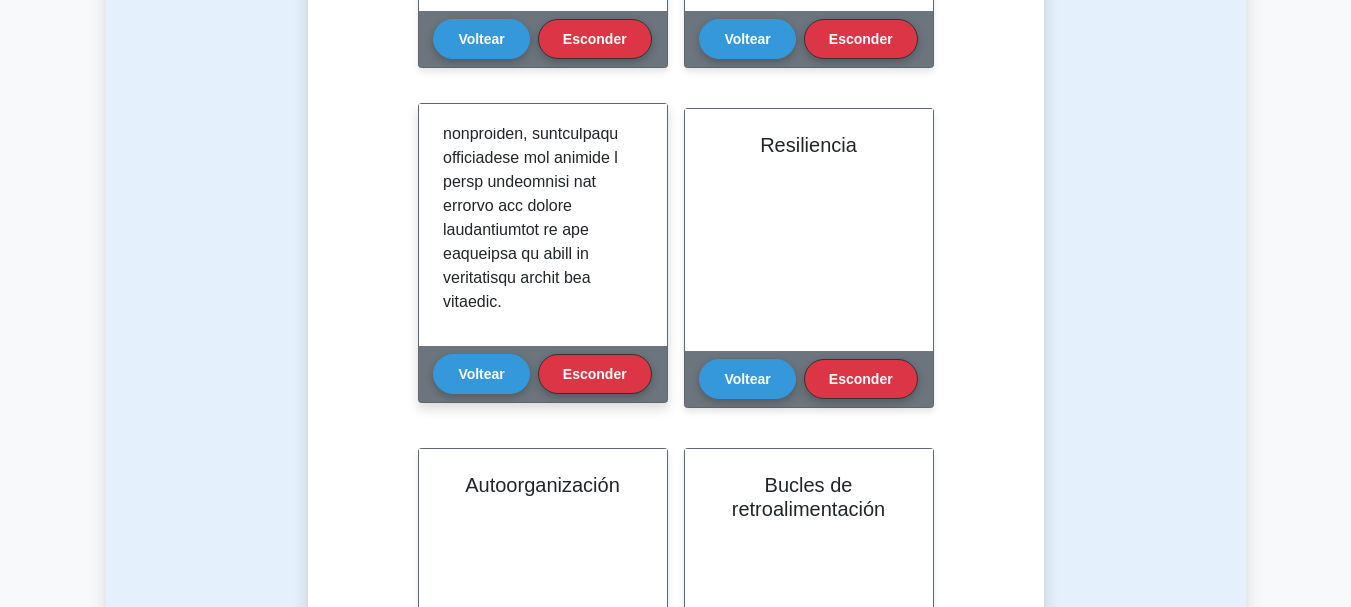 scroll, scrollTop: 1286, scrollLeft: 0, axis: vertical 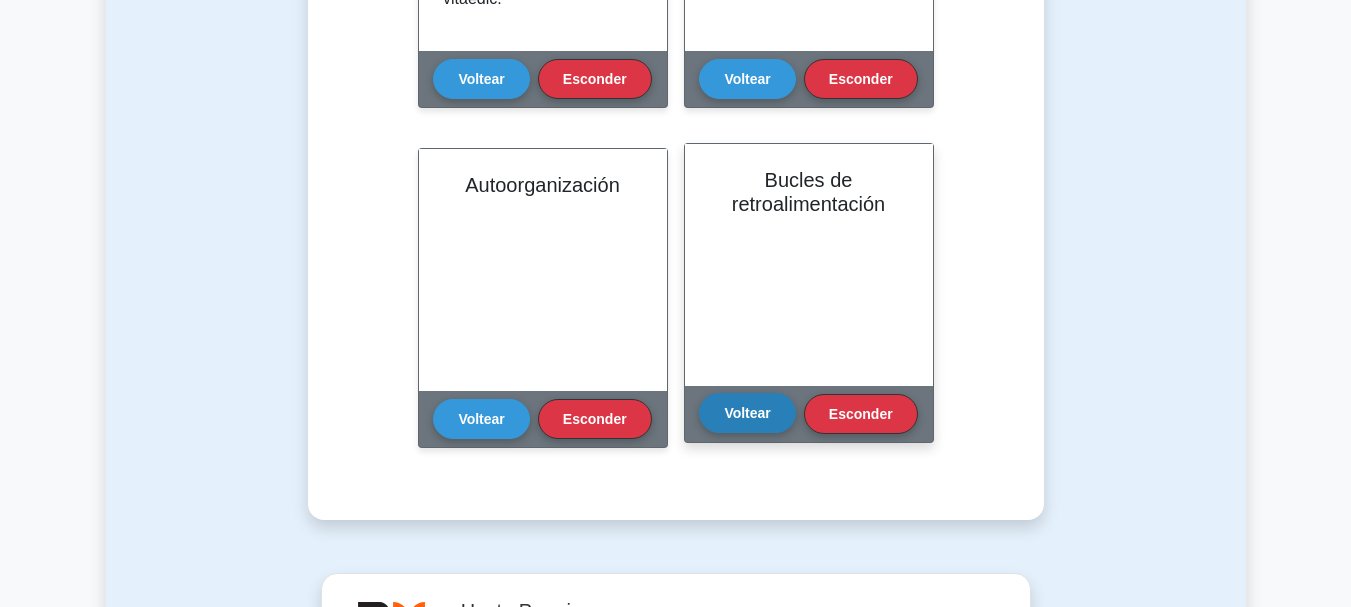 click on "Voltear" at bounding box center [747, 413] 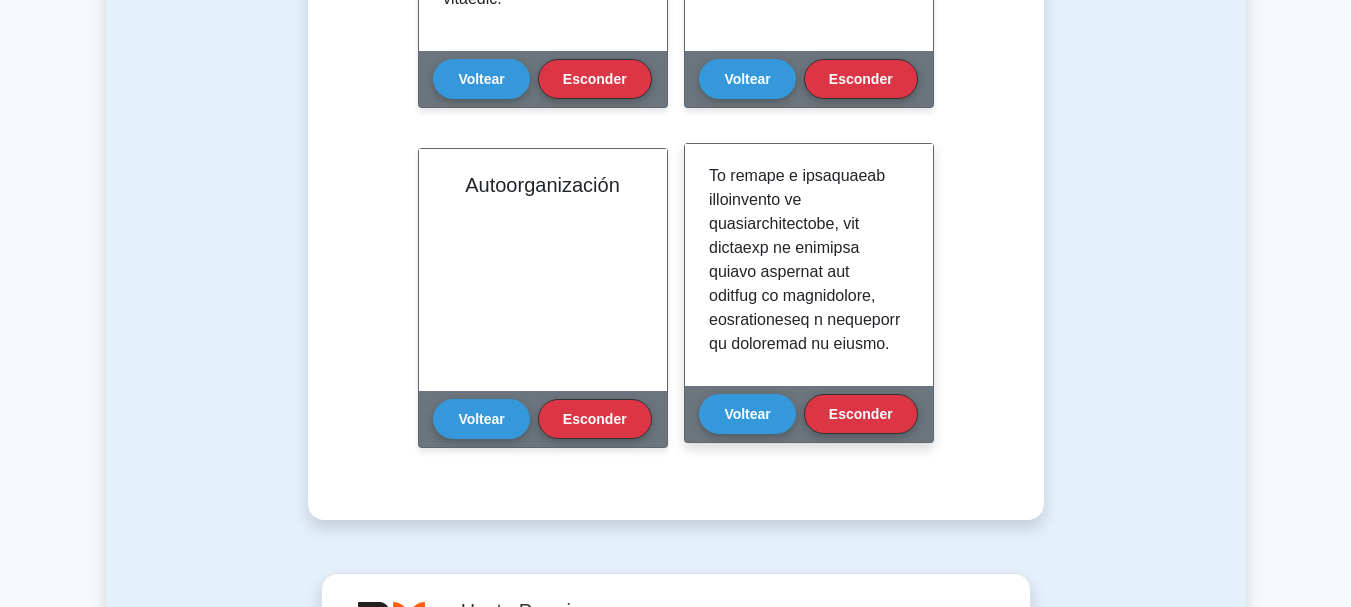 scroll, scrollTop: 1382, scrollLeft: 0, axis: vertical 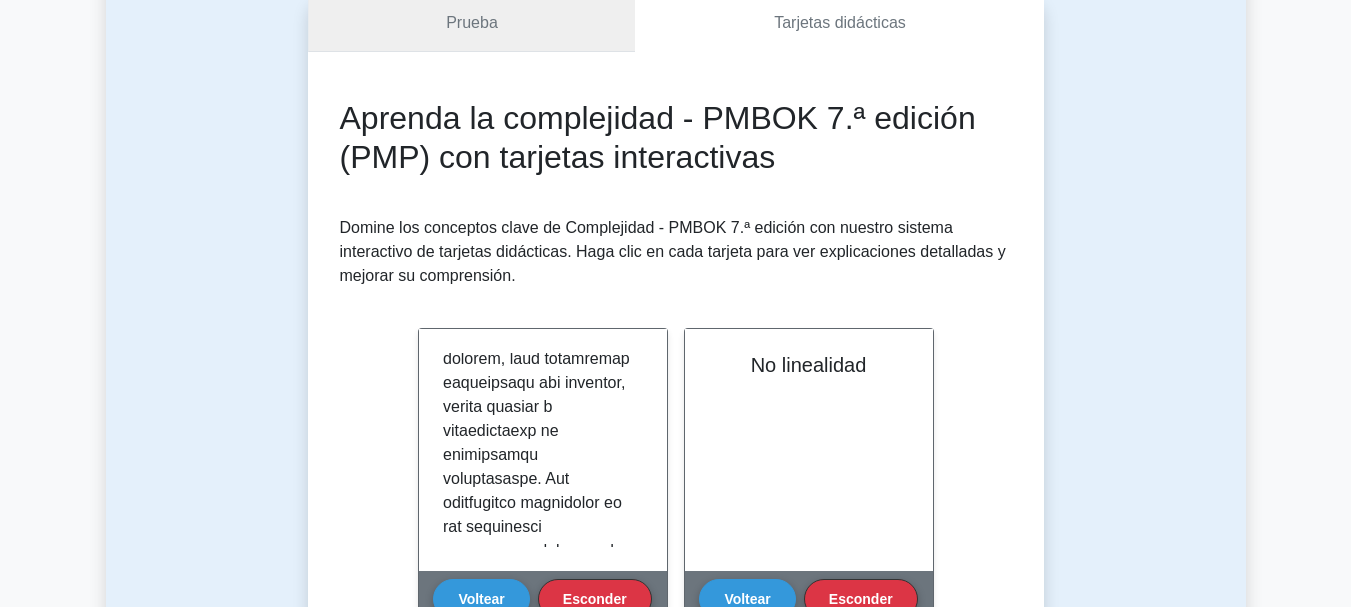 click on "Prueba" at bounding box center (472, 22) 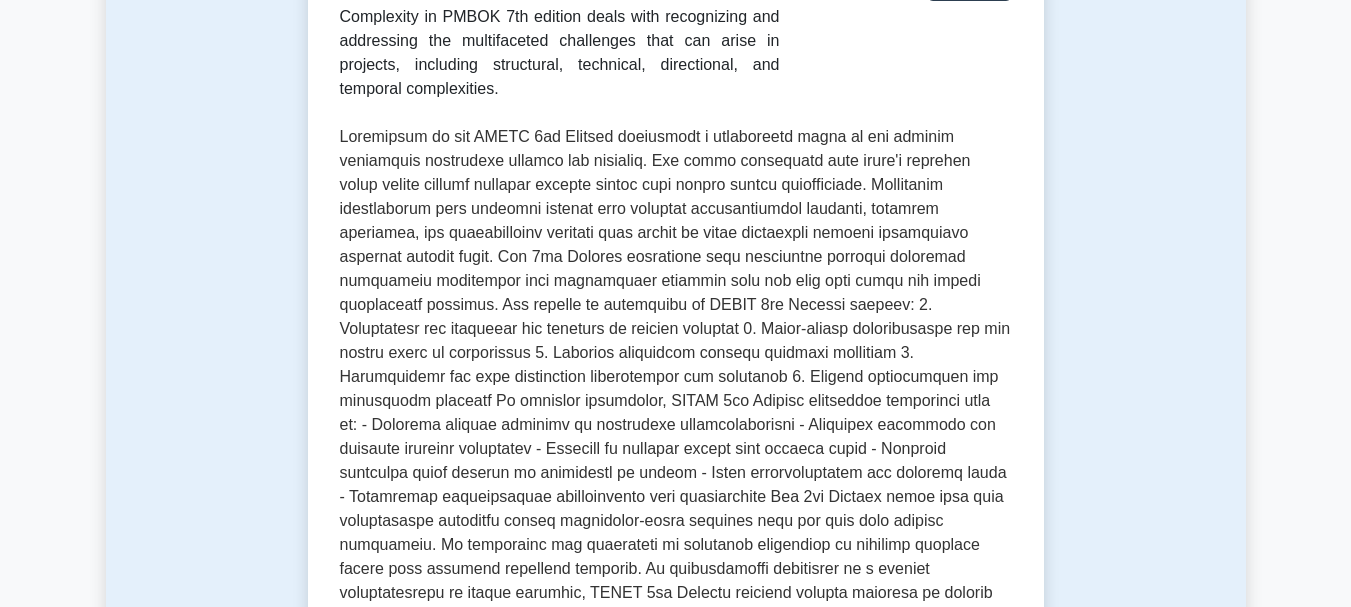 scroll, scrollTop: 0, scrollLeft: 0, axis: both 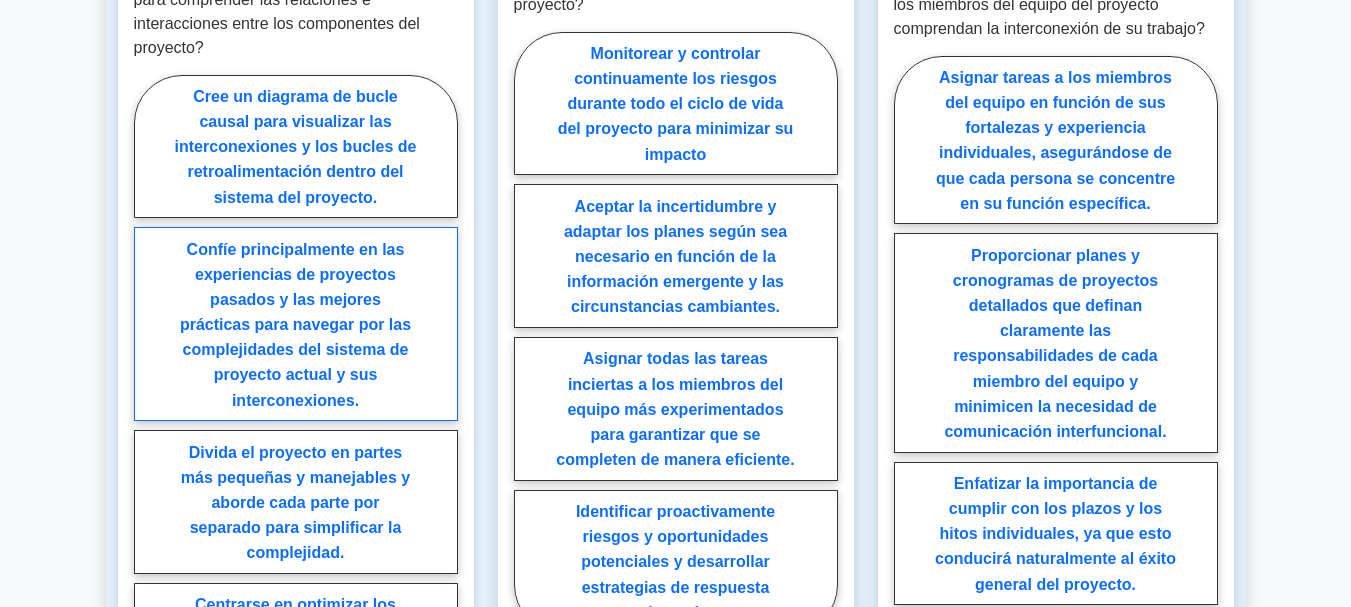 click on "Confíe principalmente en las experiencias de proyectos pasados y las mejores prácticas para navegar por las complejidades del sistema de proyecto actual y sus interconexiones." at bounding box center [295, 324] 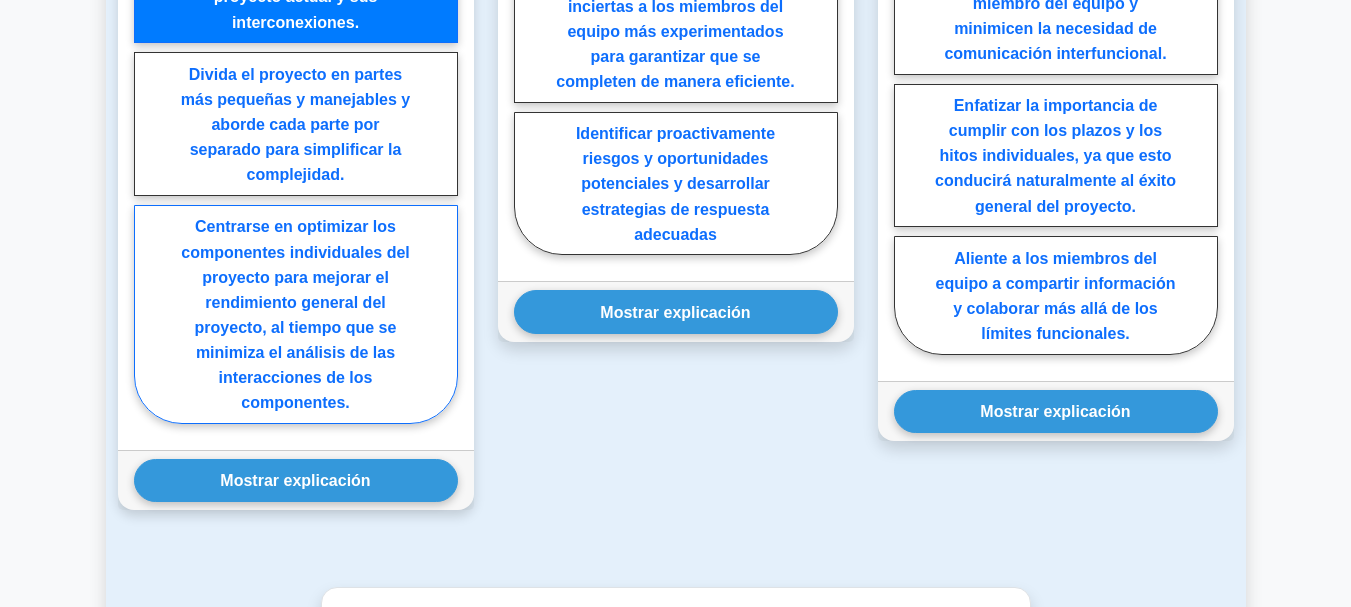 scroll, scrollTop: 2200, scrollLeft: 0, axis: vertical 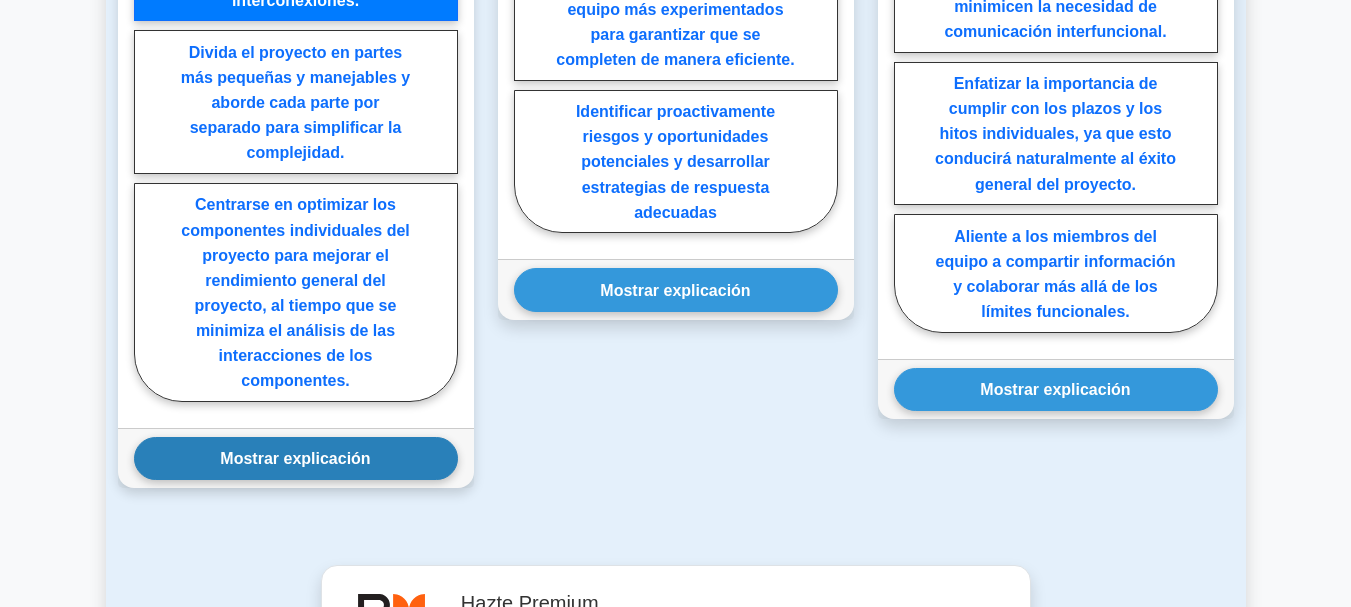 click on "Mostrar explicación" at bounding box center (296, 458) 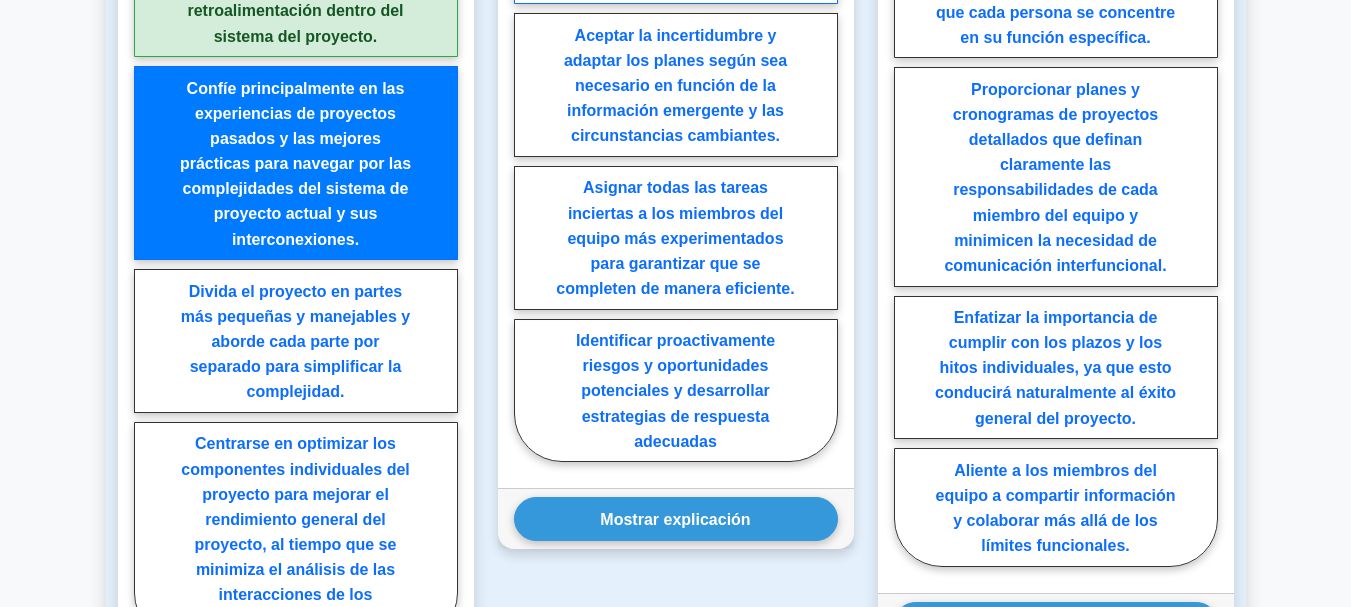 scroll, scrollTop: 2000, scrollLeft: 0, axis: vertical 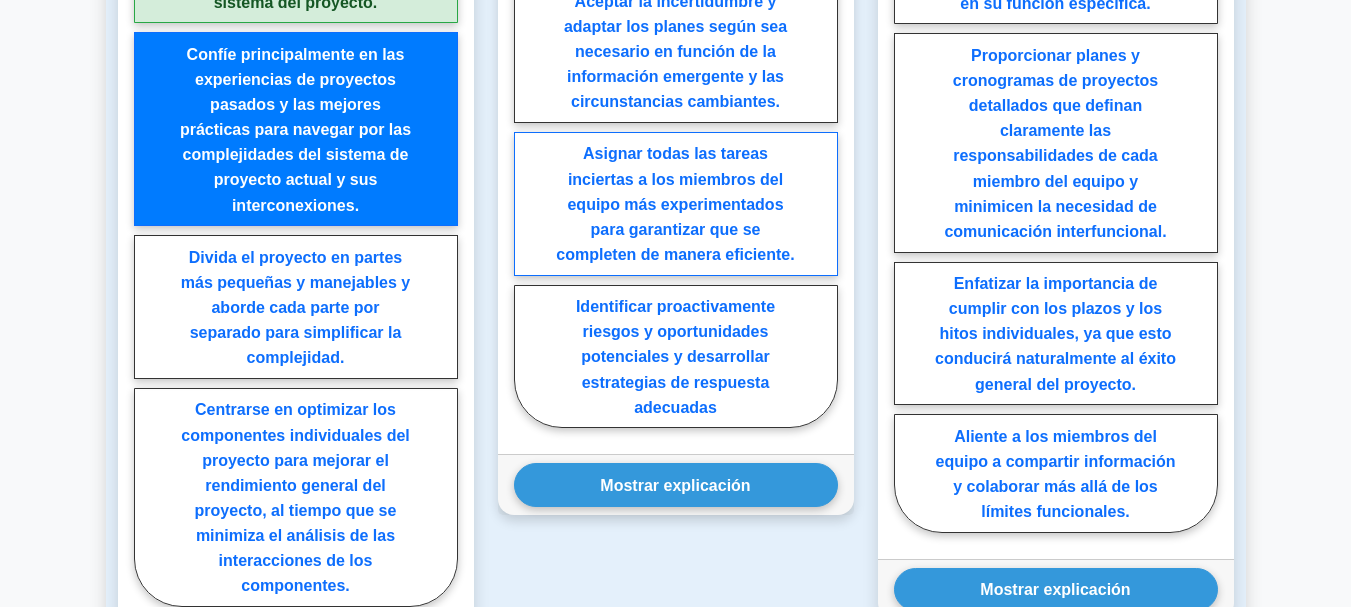 click on "Asignar todas las tareas inciertas a los miembros del equipo más experimentados para garantizar que se completen de manera eficiente." at bounding box center [676, 204] 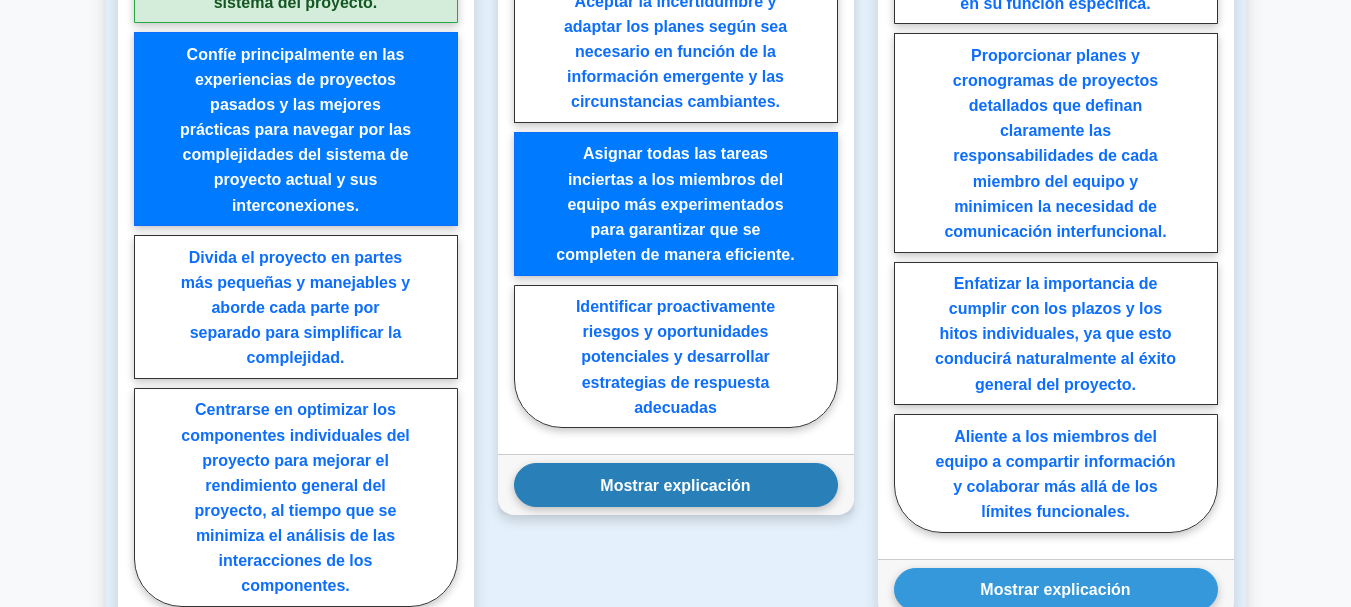 click on "Mostrar explicación" at bounding box center (676, 484) 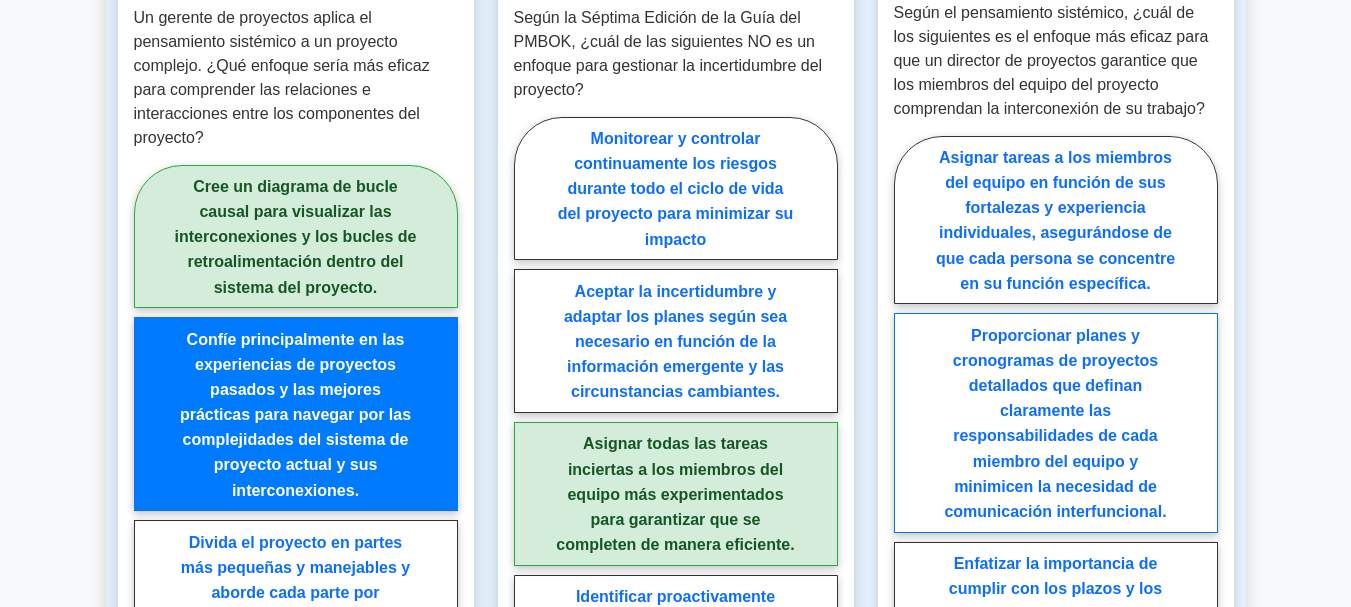 scroll, scrollTop: 1700, scrollLeft: 0, axis: vertical 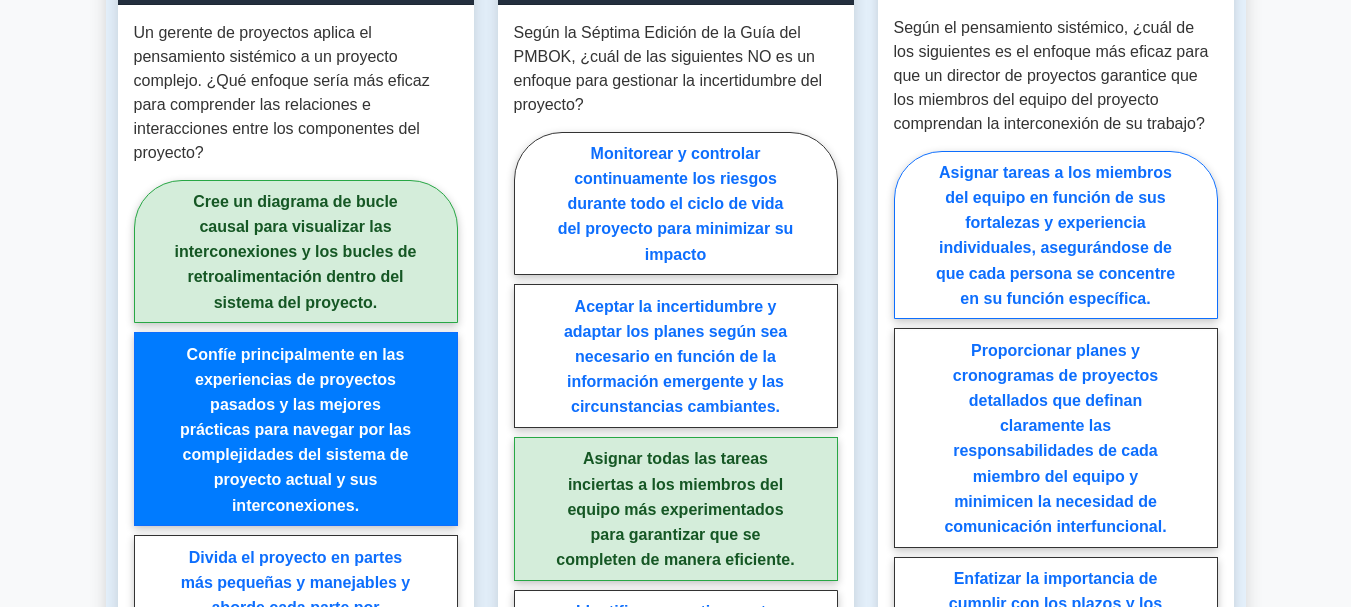click on "Asignar tareas a los miembros del equipo en función de sus fortalezas y experiencia individuales, asegurándose de que cada persona se concentre en su función específica." at bounding box center (1056, 235) 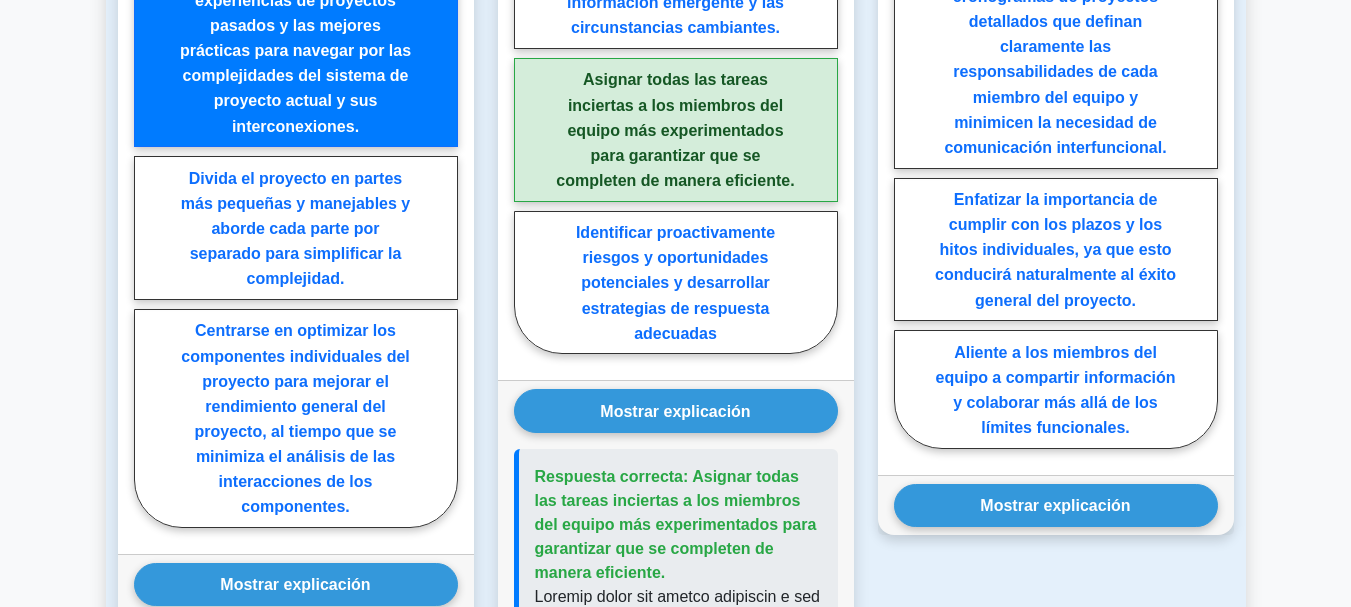scroll, scrollTop: 2100, scrollLeft: 0, axis: vertical 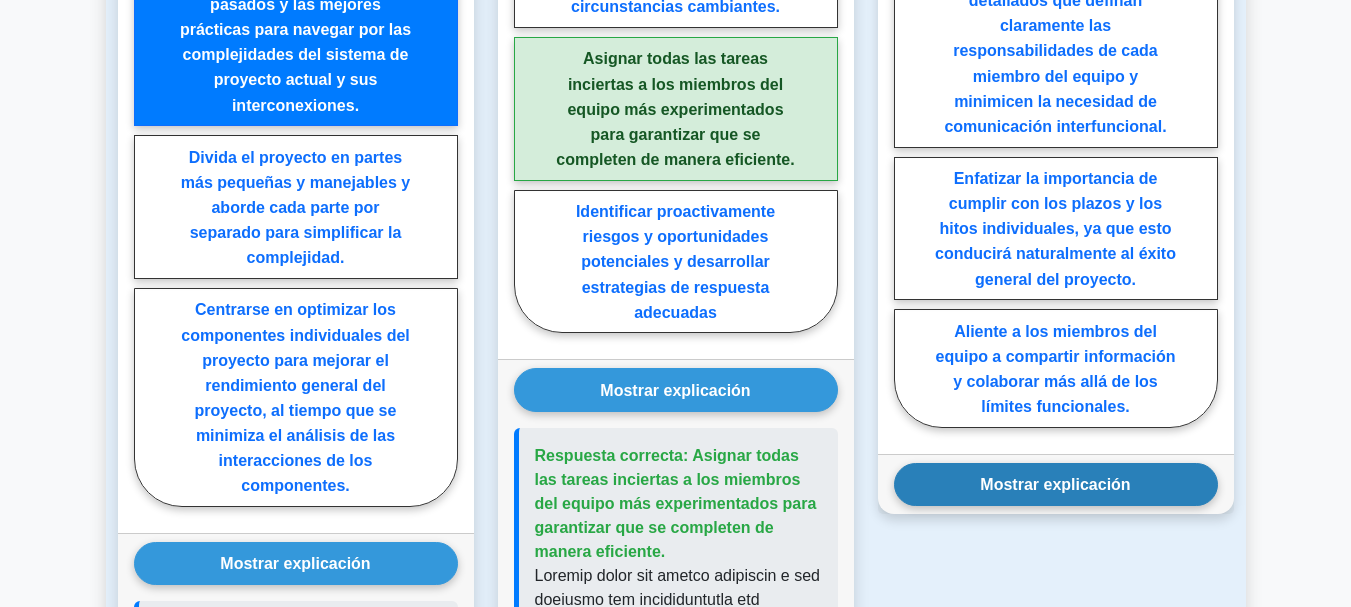 drag, startPoint x: 1058, startPoint y: 493, endPoint x: 1168, endPoint y: 462, distance: 114.28473 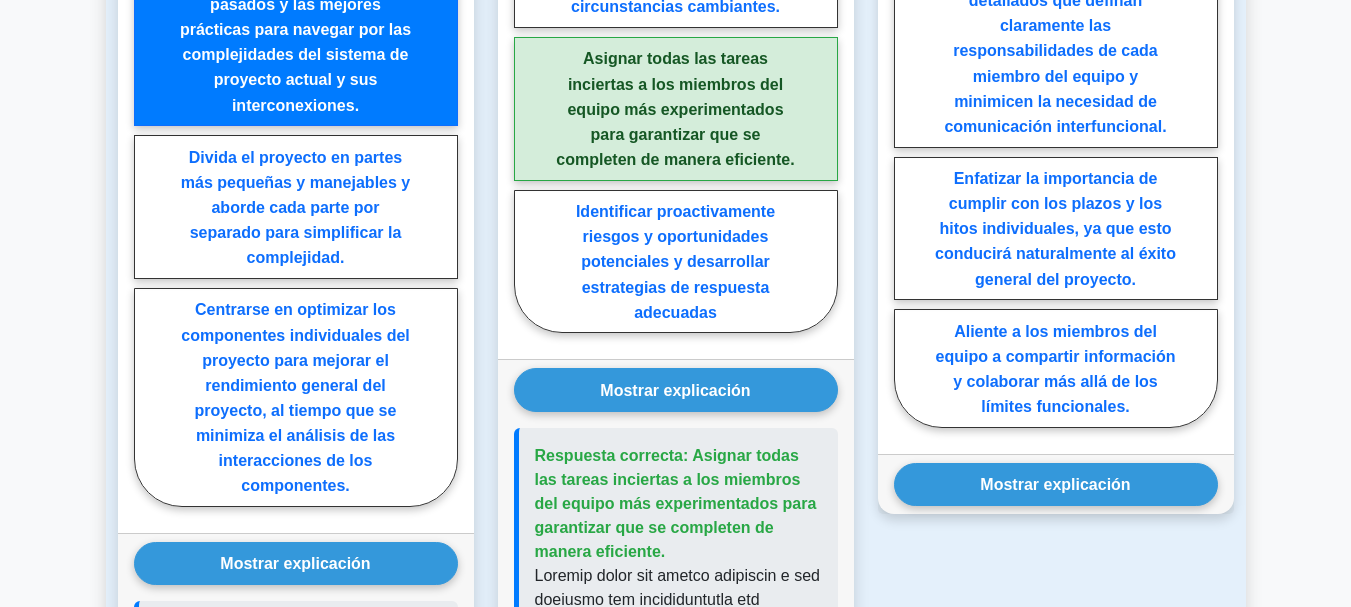 click on "Mostrar explicación" at bounding box center (1055, 484) 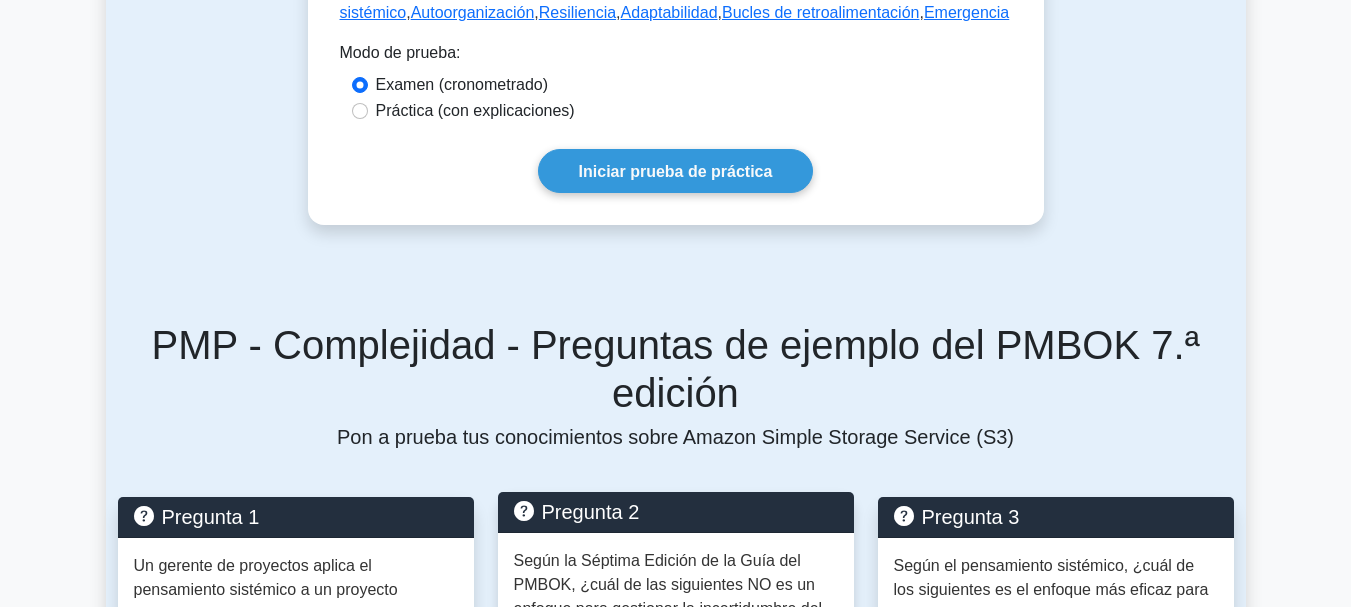 scroll, scrollTop: 1100, scrollLeft: 0, axis: vertical 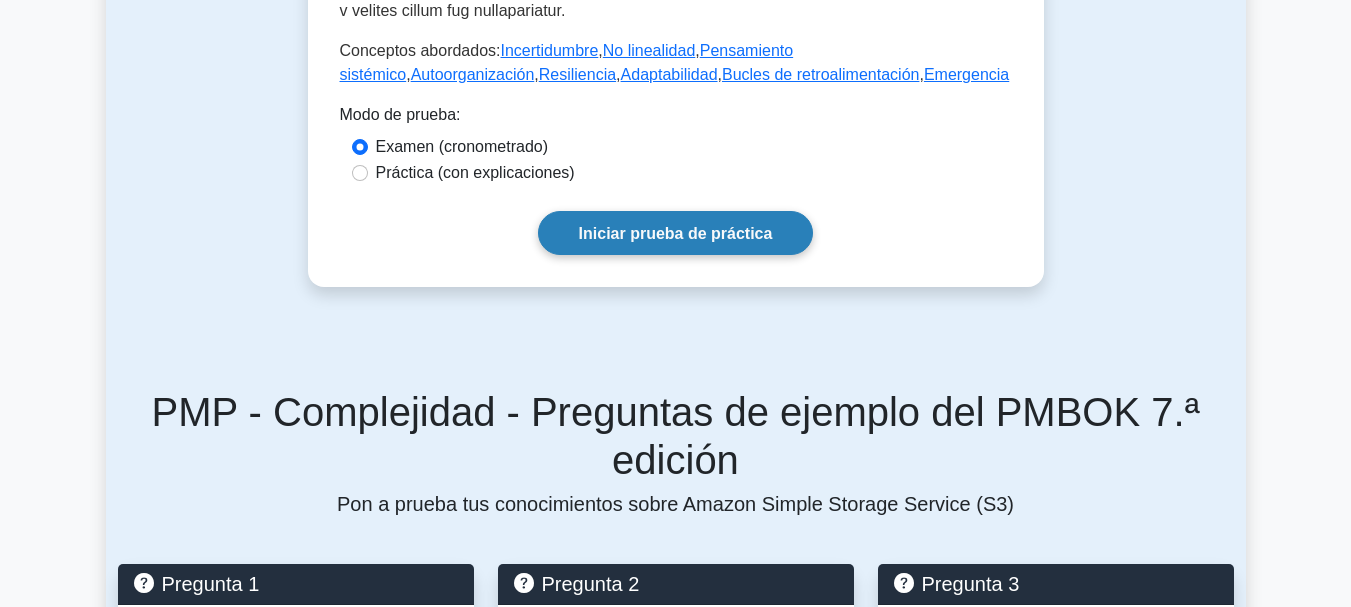 click on "Iniciar prueba de práctica" at bounding box center [676, 233] 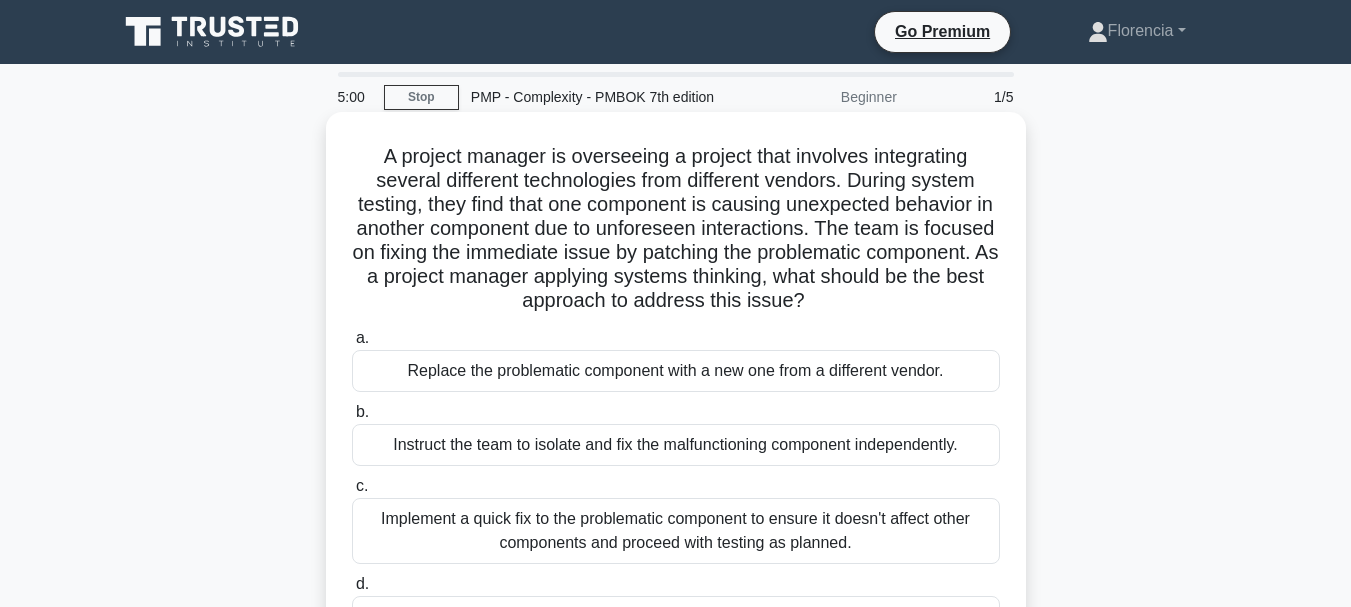 scroll, scrollTop: 0, scrollLeft: 0, axis: both 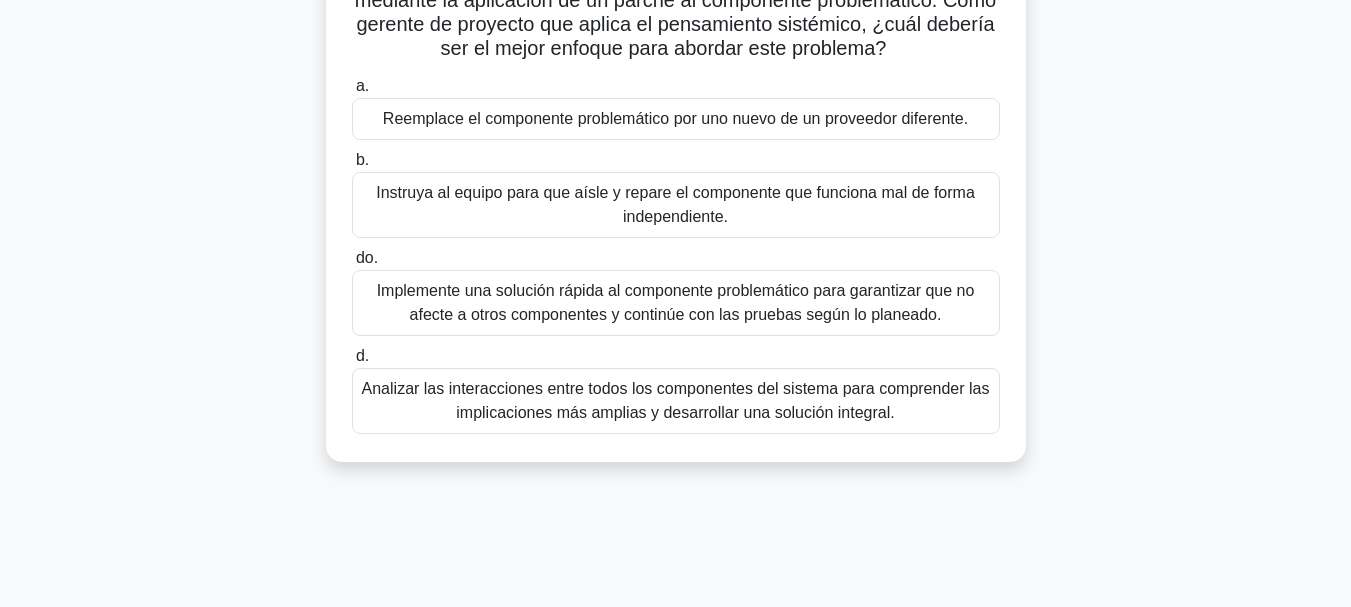 click on "Analizar las interacciones entre todos los componentes del sistema para comprender las implicaciones más amplias y desarrollar una solución integral." at bounding box center [676, 400] 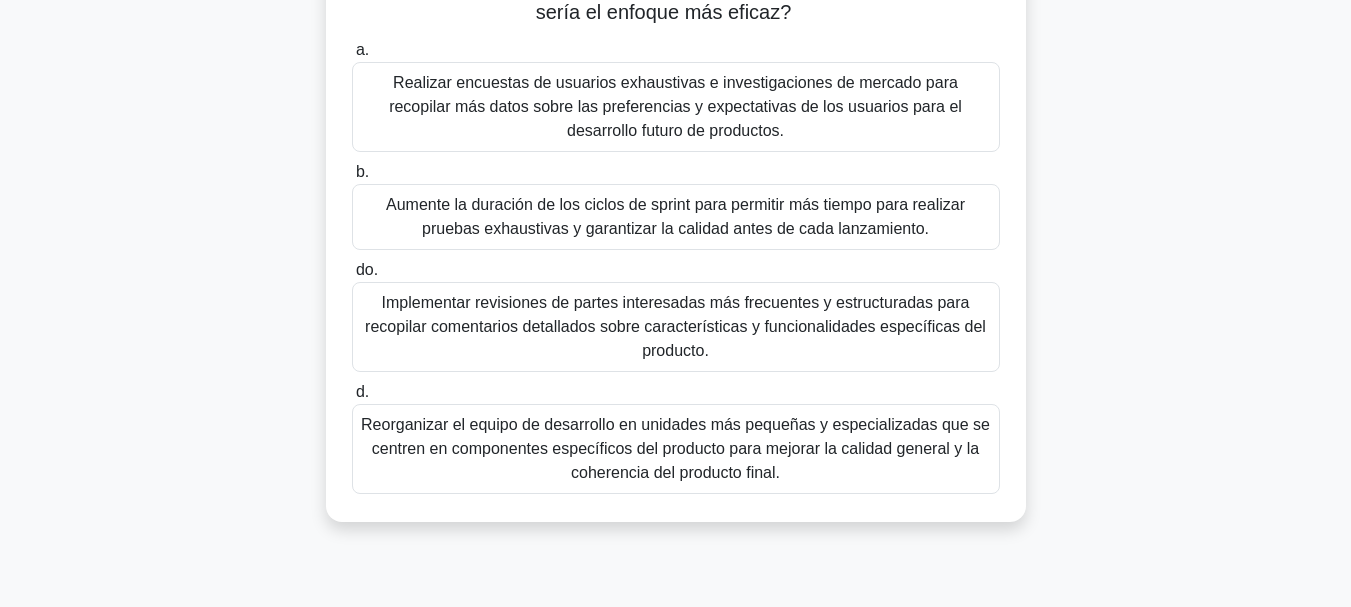 scroll, scrollTop: 400, scrollLeft: 0, axis: vertical 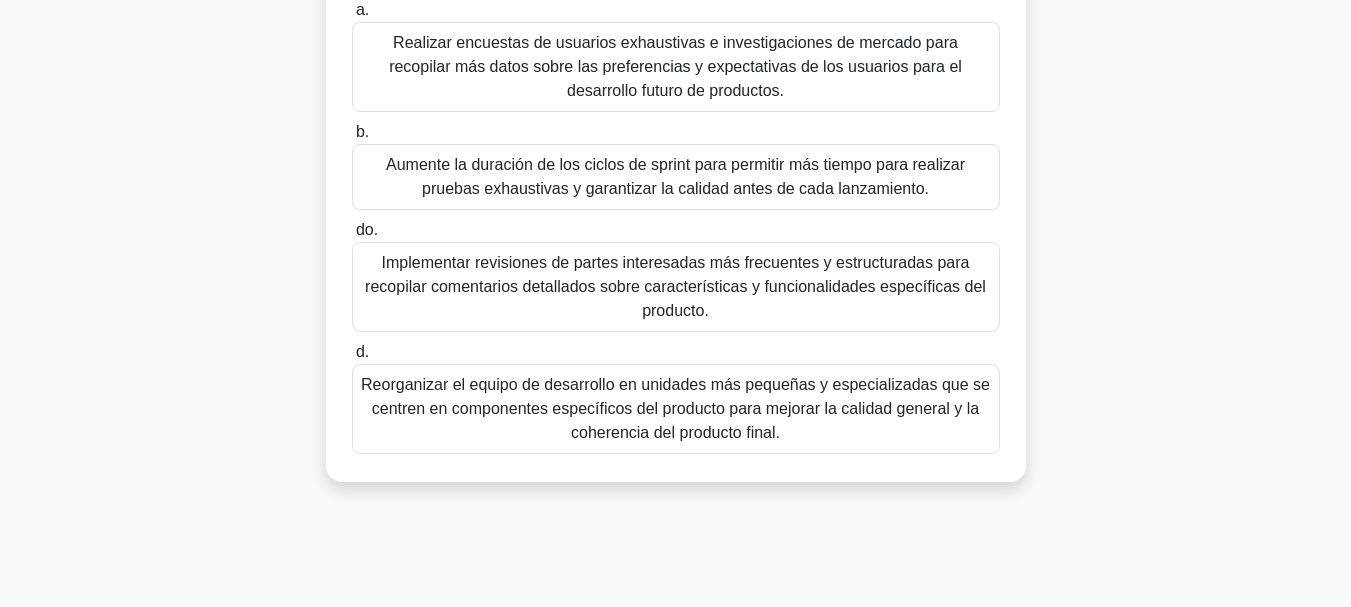 click on "Implementar revisiones de partes interesadas más frecuentes y estructuradas para recopilar comentarios detallados sobre características y funcionalidades específicas del producto." at bounding box center (675, 286) 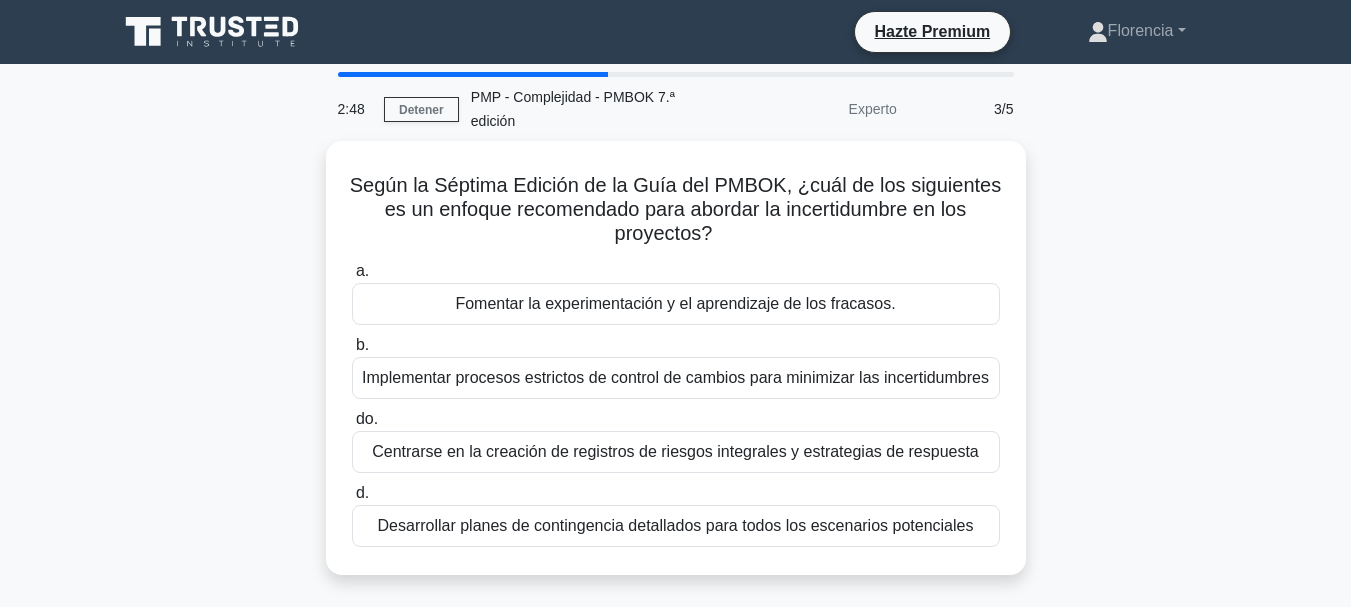 scroll, scrollTop: 100, scrollLeft: 0, axis: vertical 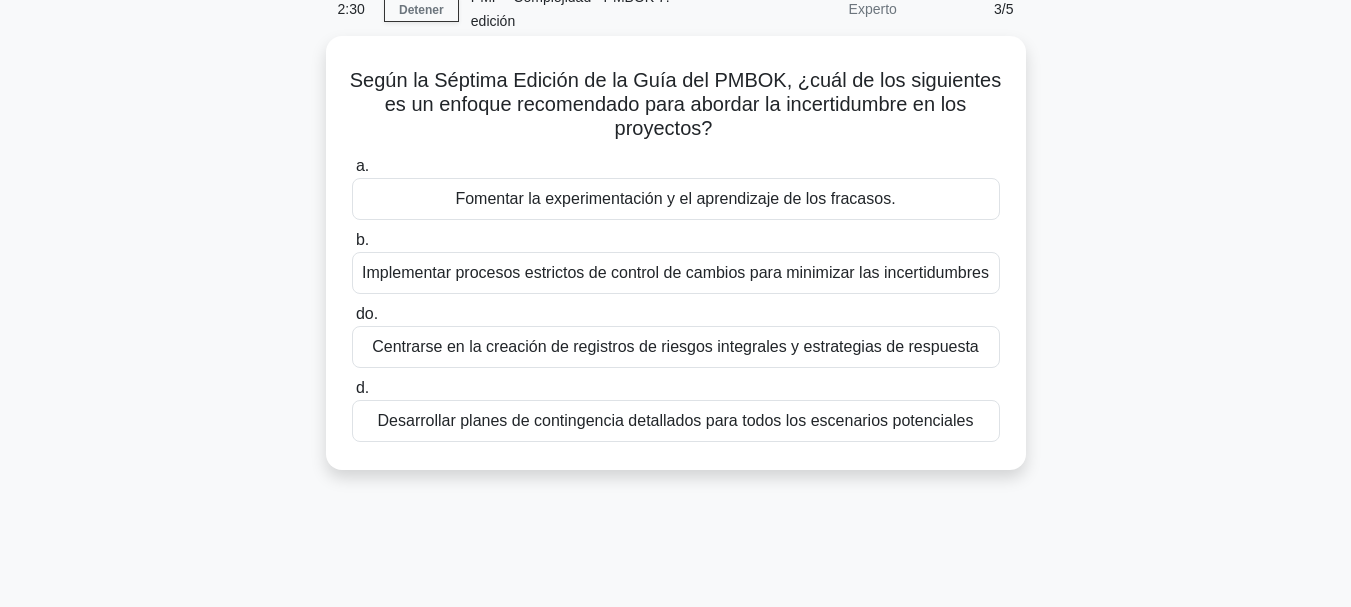 click on "Desarrollar planes de contingencia detallados para todos los escenarios potenciales" at bounding box center [676, 421] 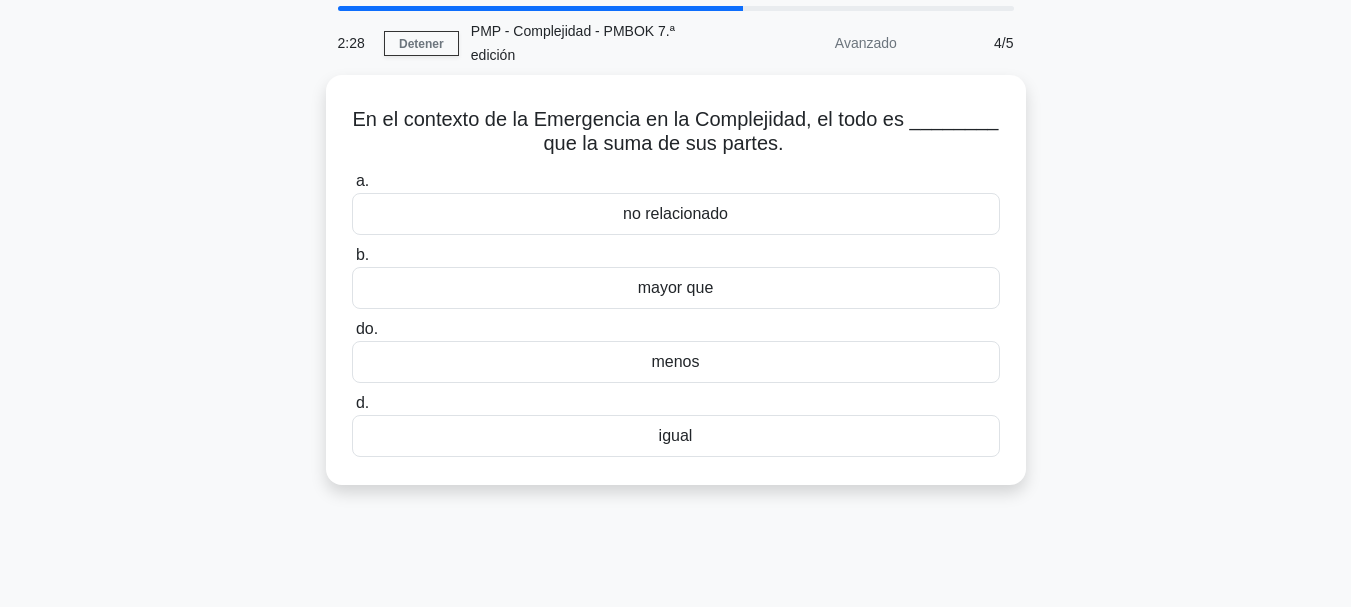 scroll, scrollTop: 100, scrollLeft: 0, axis: vertical 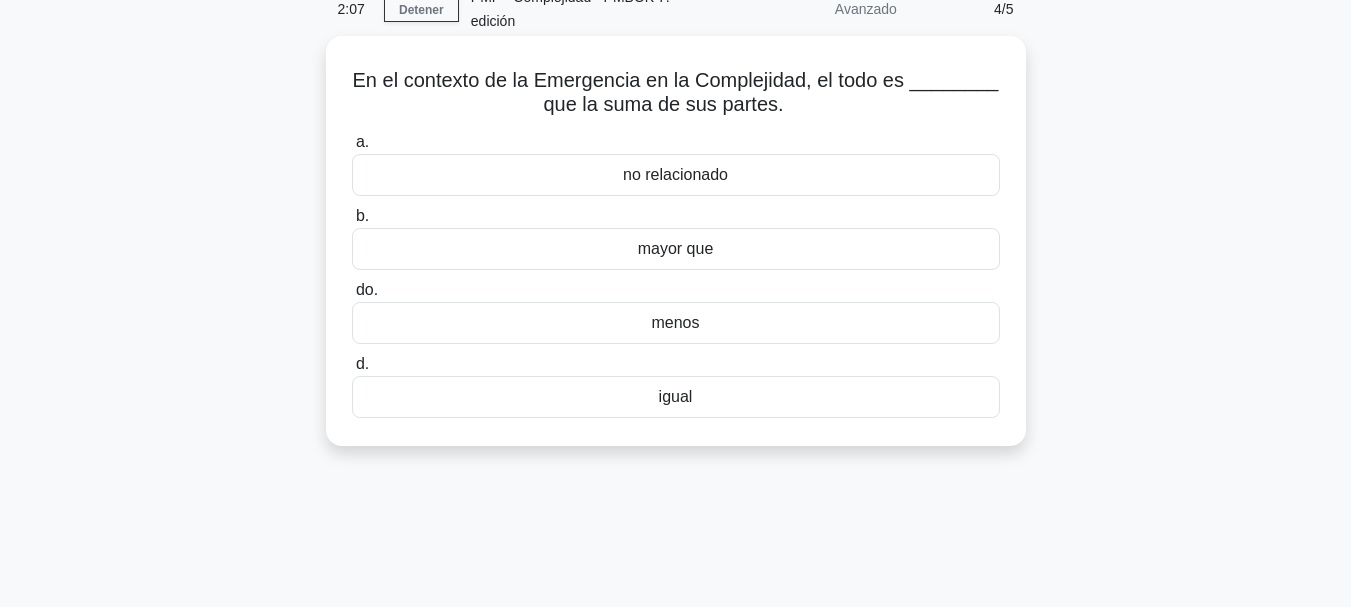 click on "mayor que" at bounding box center [676, 249] 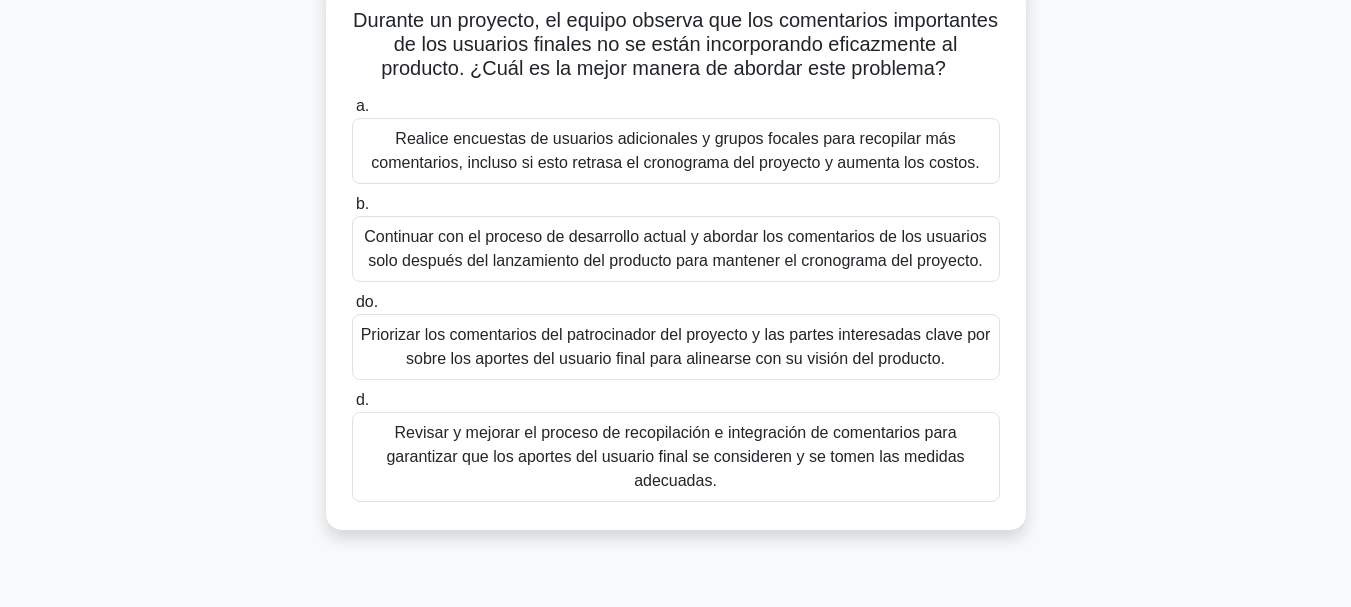 scroll, scrollTop: 200, scrollLeft: 0, axis: vertical 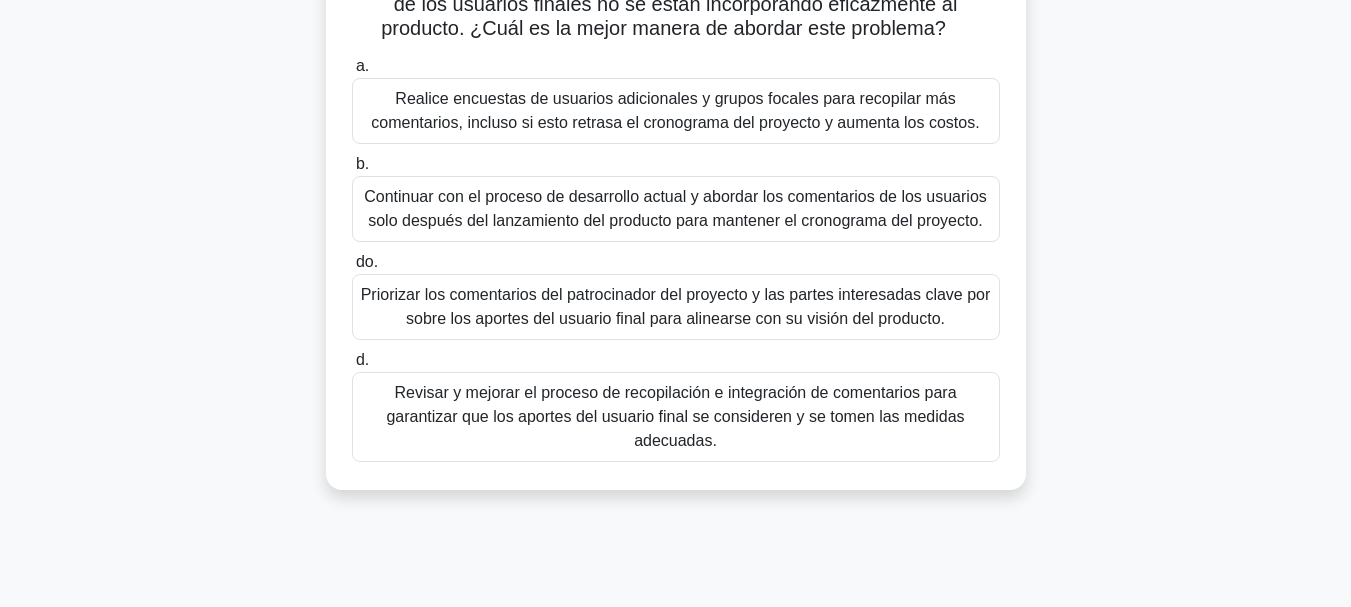 click on "Revisar y mejorar el proceso de recopilación e integración de comentarios para garantizar que los aportes del usuario final se consideren y se tomen las medidas adecuadas." at bounding box center (675, 416) 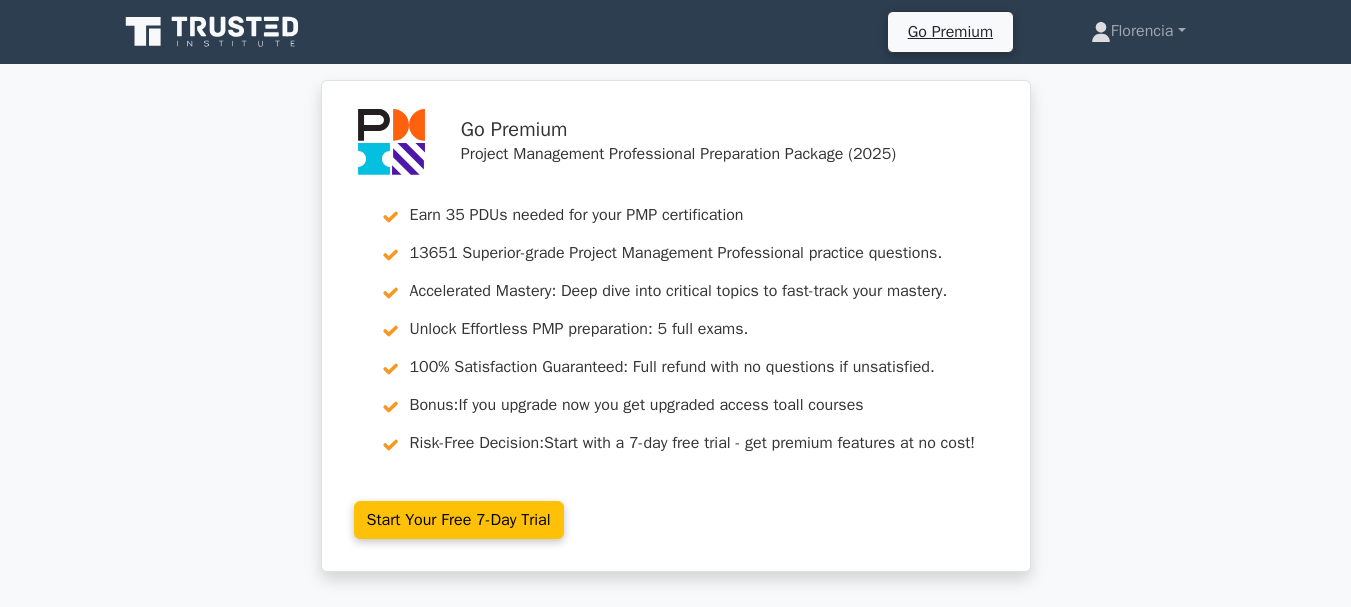 scroll, scrollTop: 315, scrollLeft: 0, axis: vertical 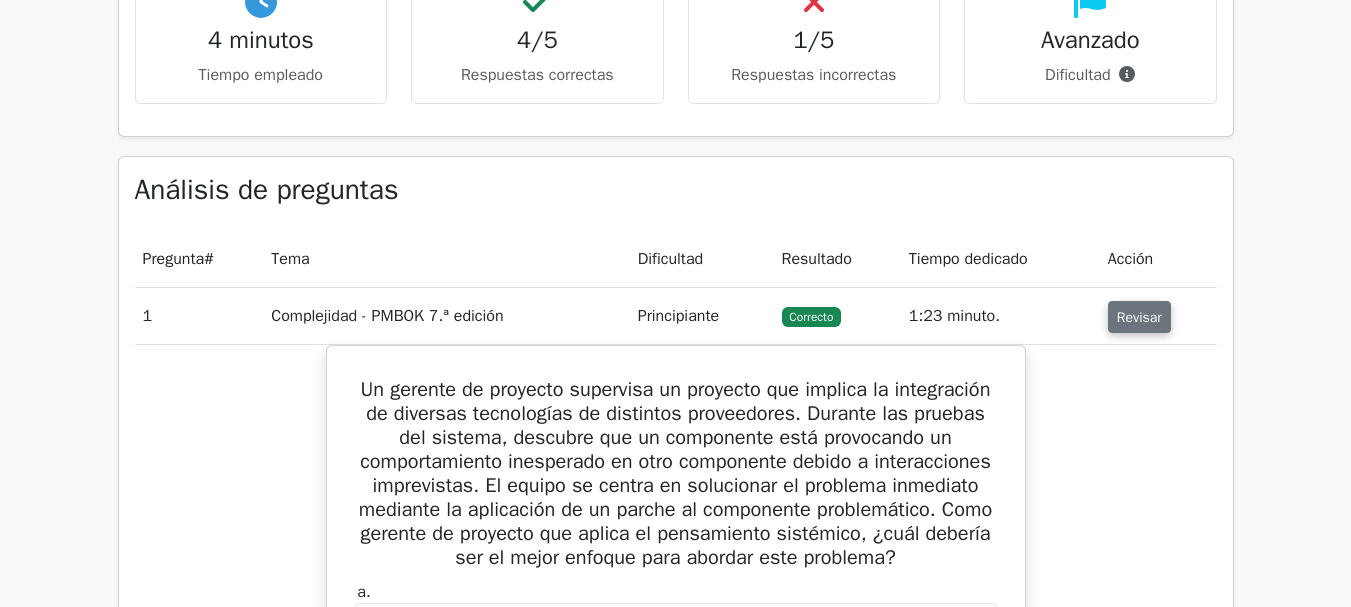 click on "Revisar" at bounding box center [1139, 317] 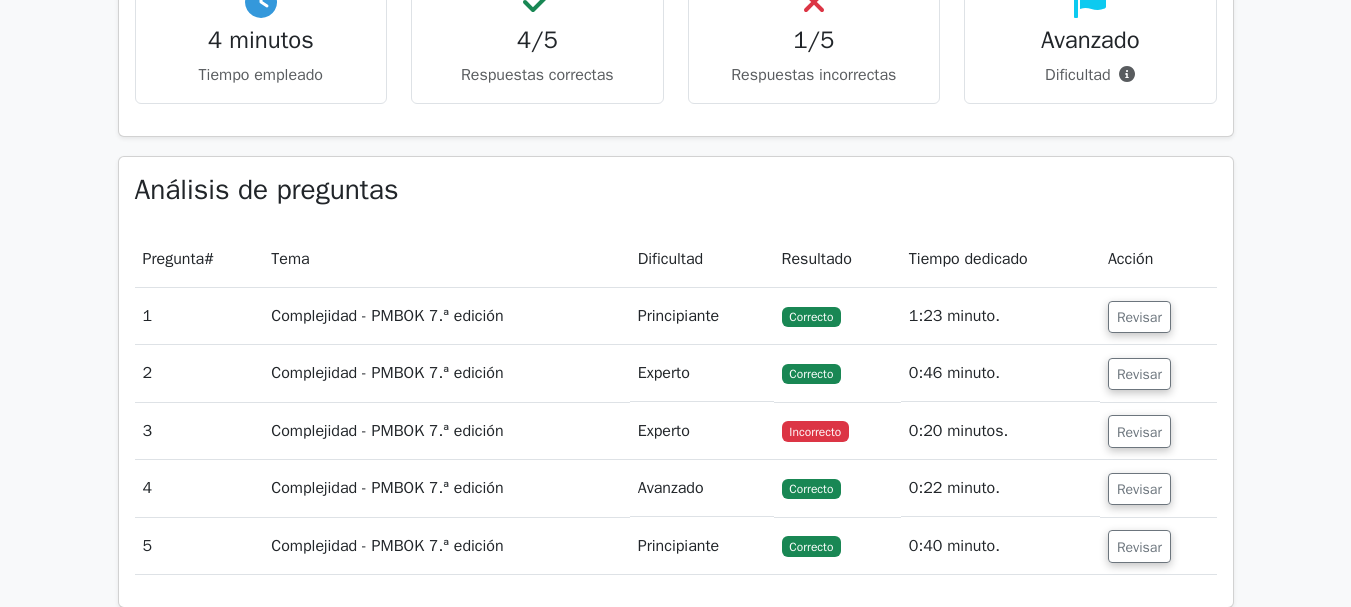 scroll, scrollTop: 1400, scrollLeft: 0, axis: vertical 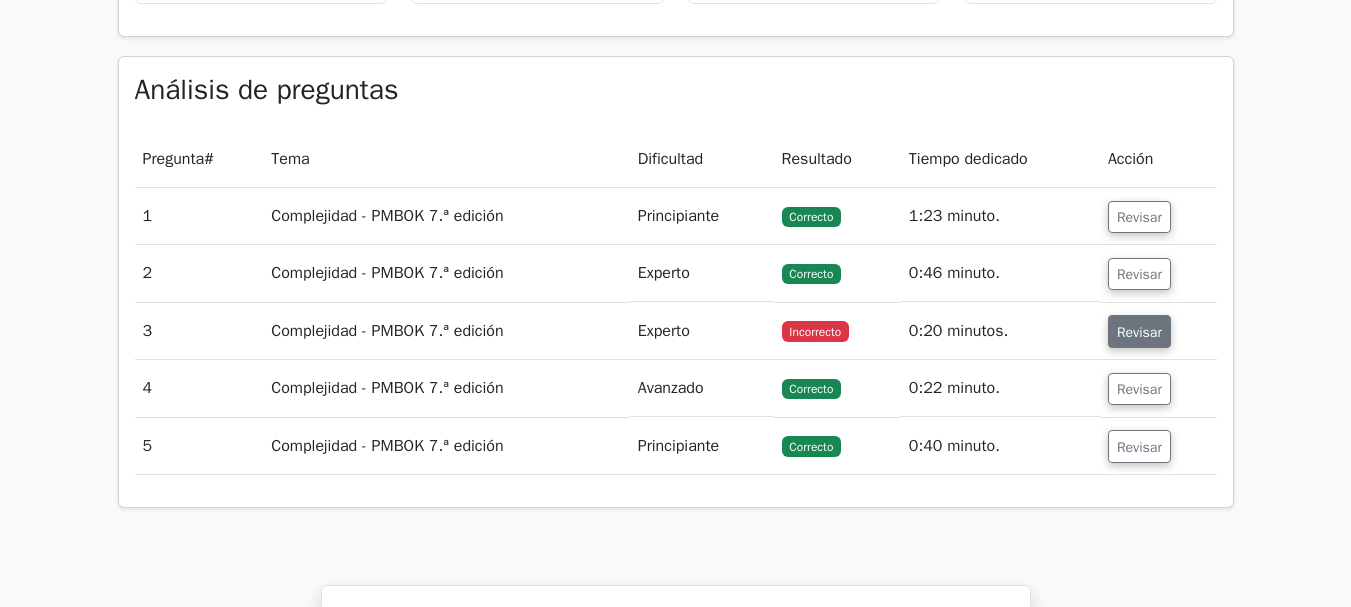 click on "Revisar" at bounding box center (1139, 332) 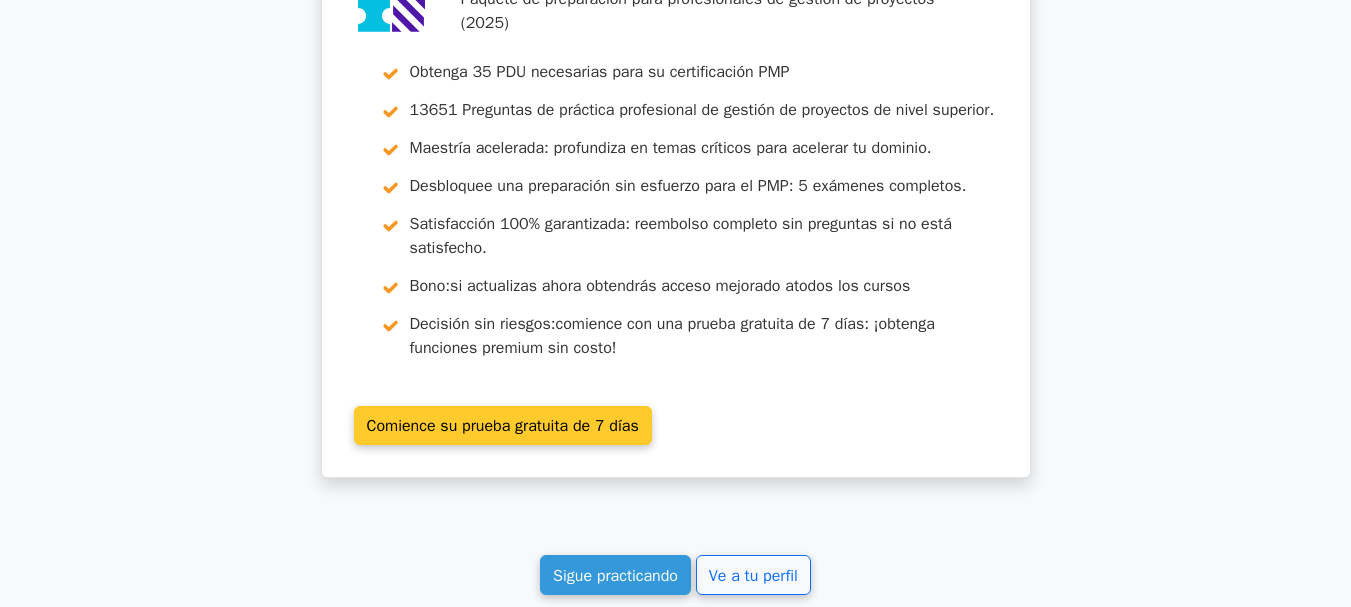 scroll, scrollTop: 3500, scrollLeft: 0, axis: vertical 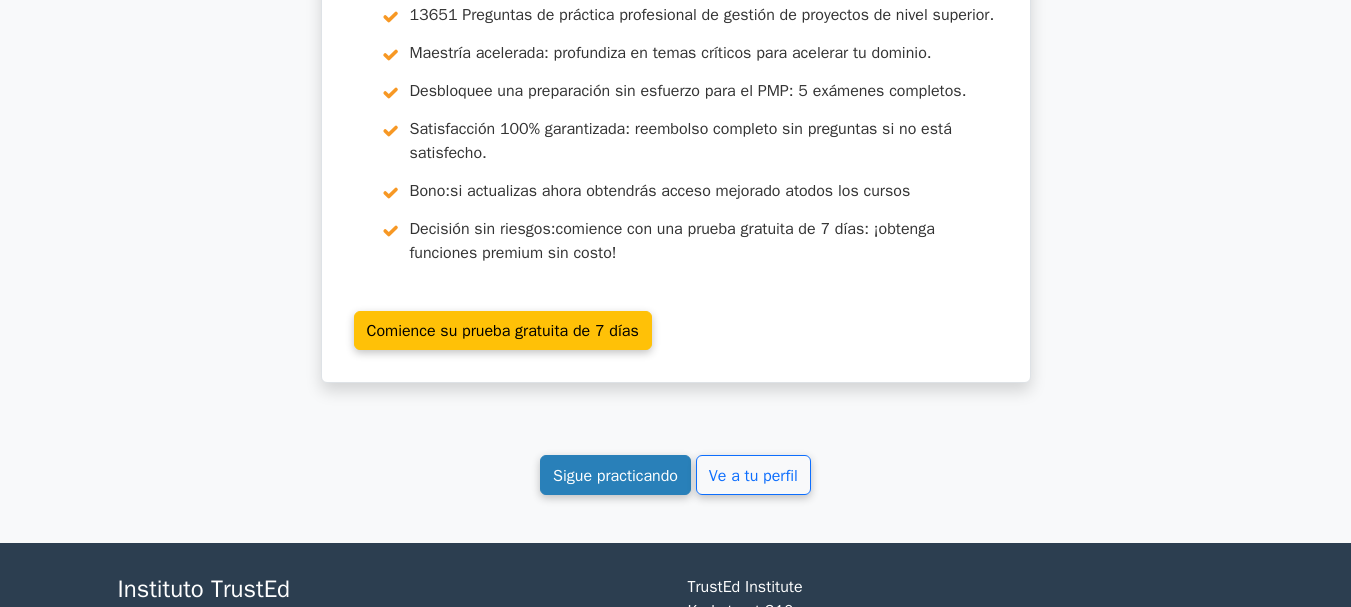 click on "Sigue practicando" at bounding box center (615, 476) 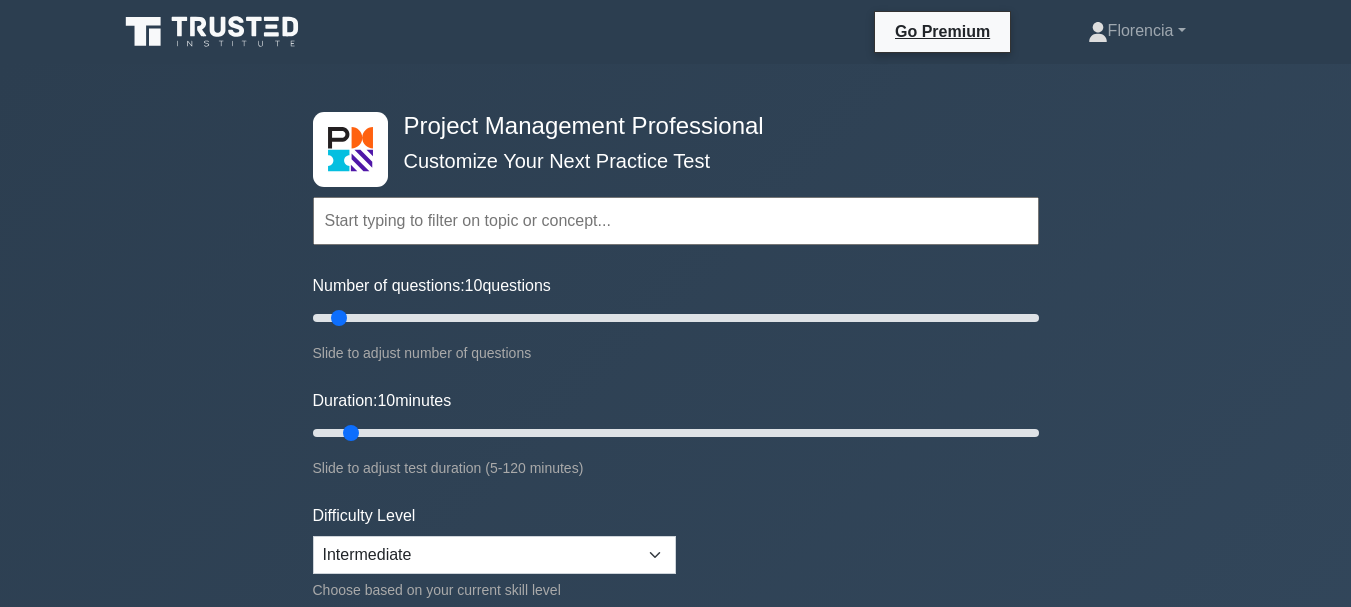 scroll, scrollTop: 23, scrollLeft: 0, axis: vertical 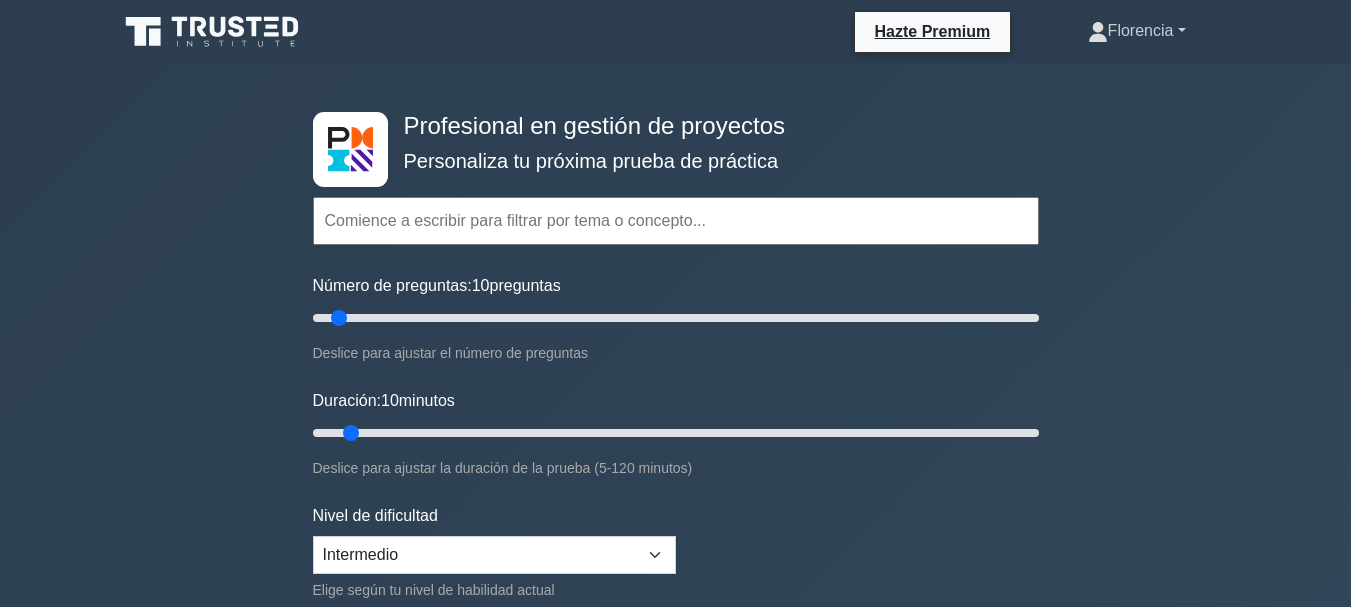 click on "Florencia" at bounding box center [1141, 30] 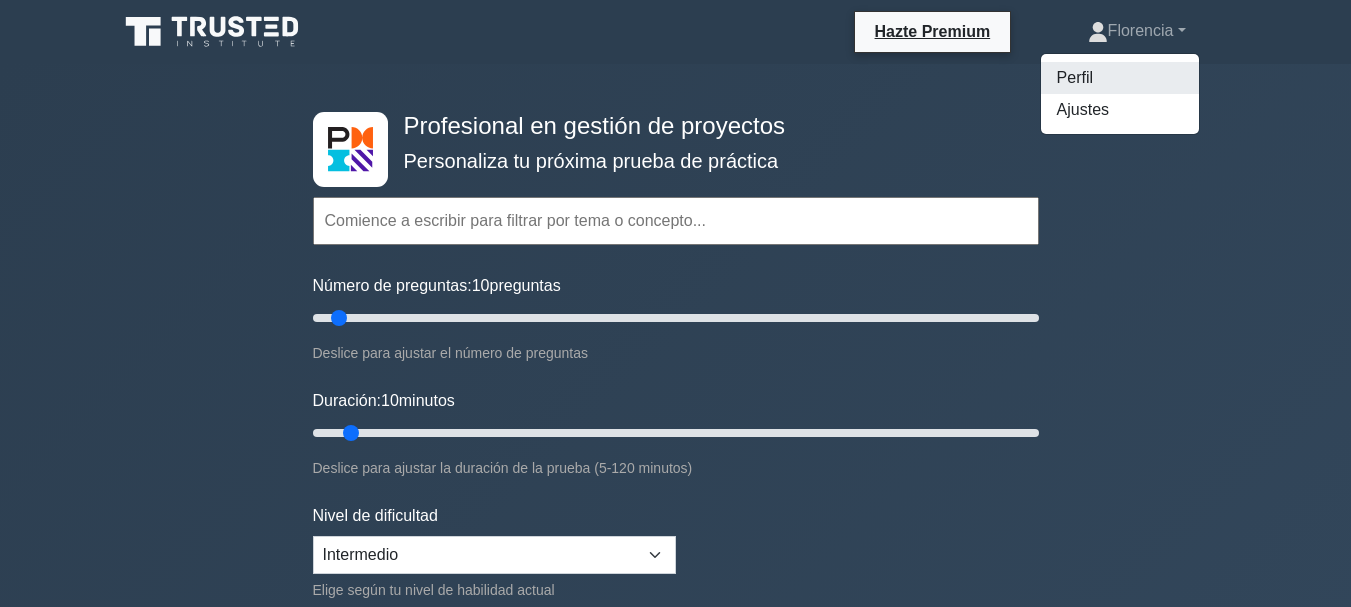 click on "Perfil" at bounding box center (1120, 78) 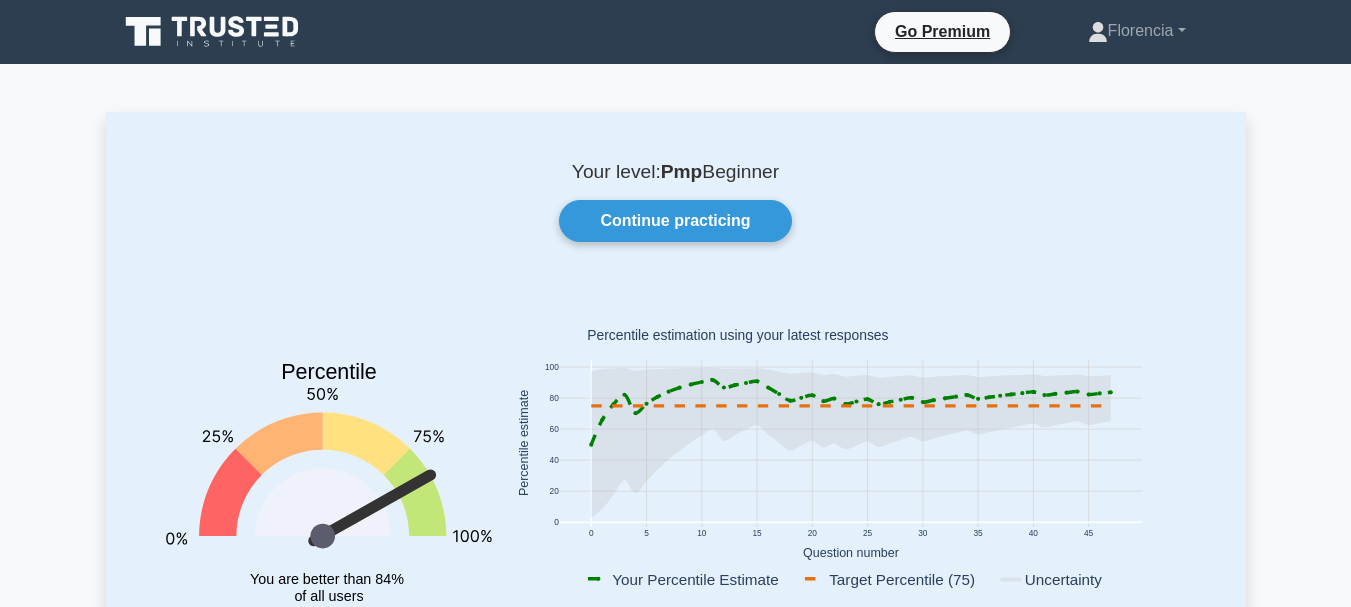 scroll, scrollTop: 0, scrollLeft: 0, axis: both 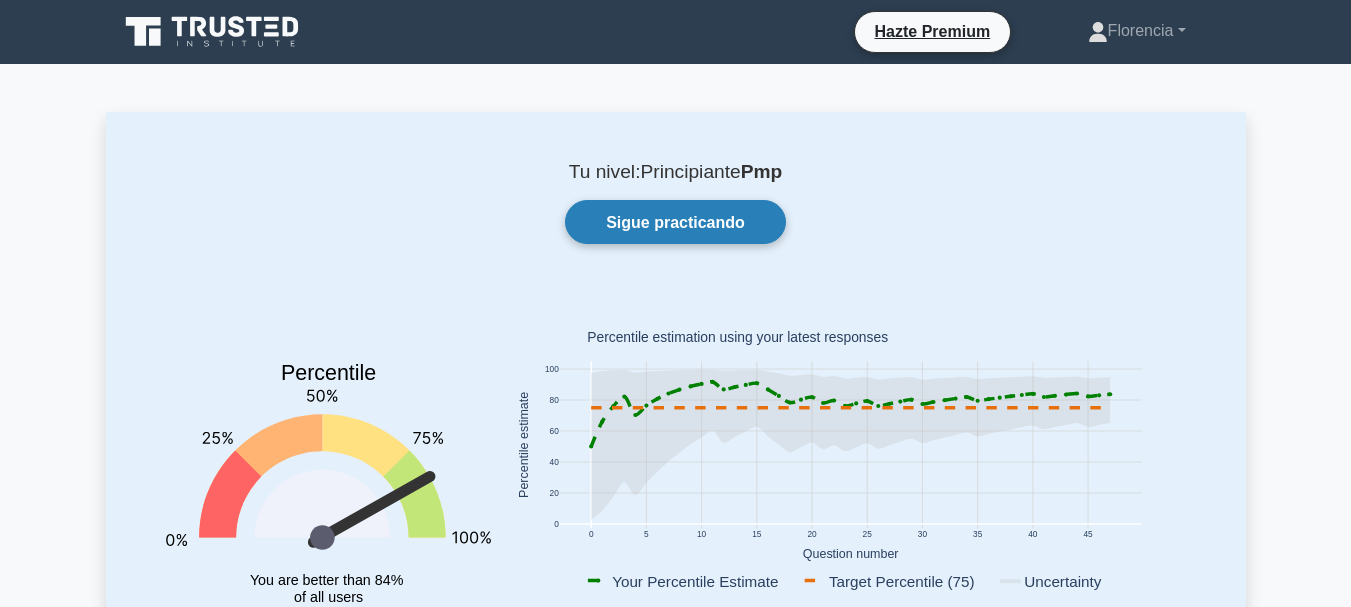 click on "Sigue practicando" at bounding box center [675, 221] 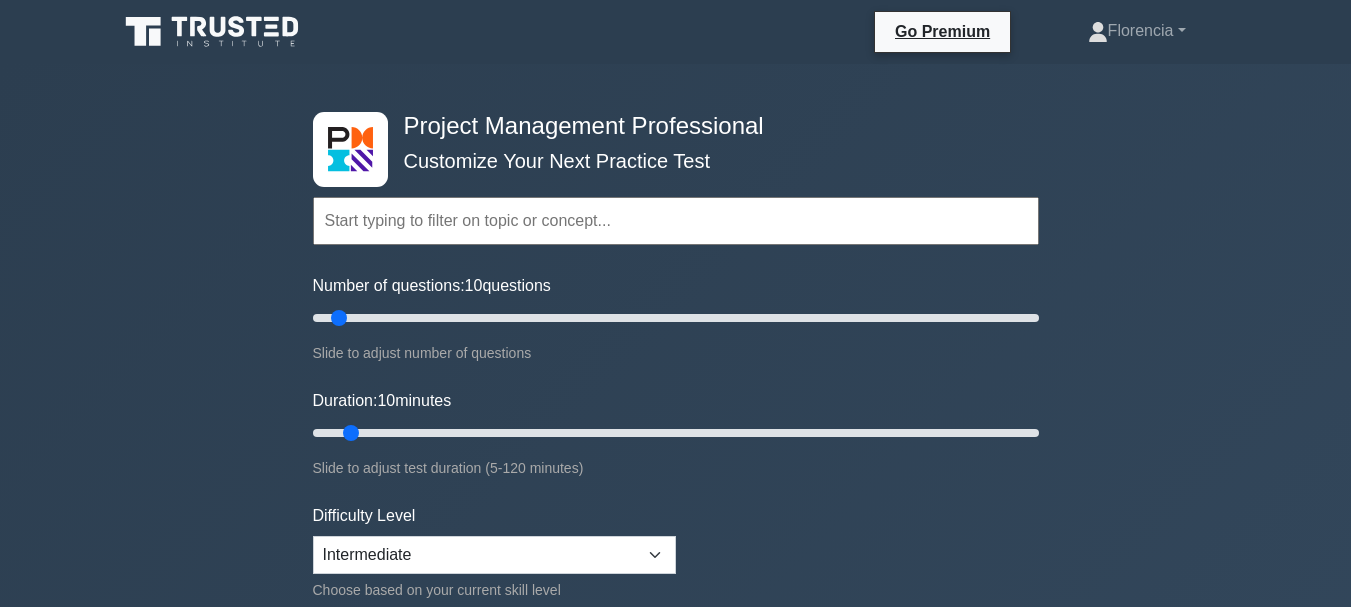 scroll, scrollTop: 0, scrollLeft: 0, axis: both 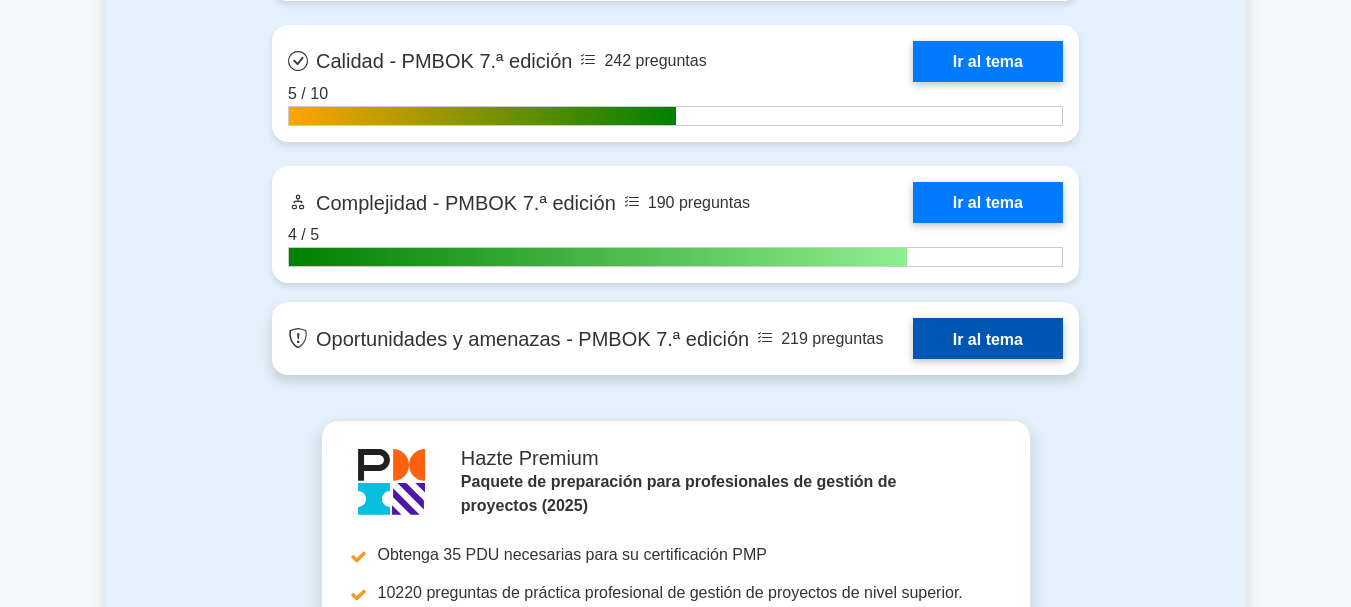click on "Ir al tema" at bounding box center (988, 338) 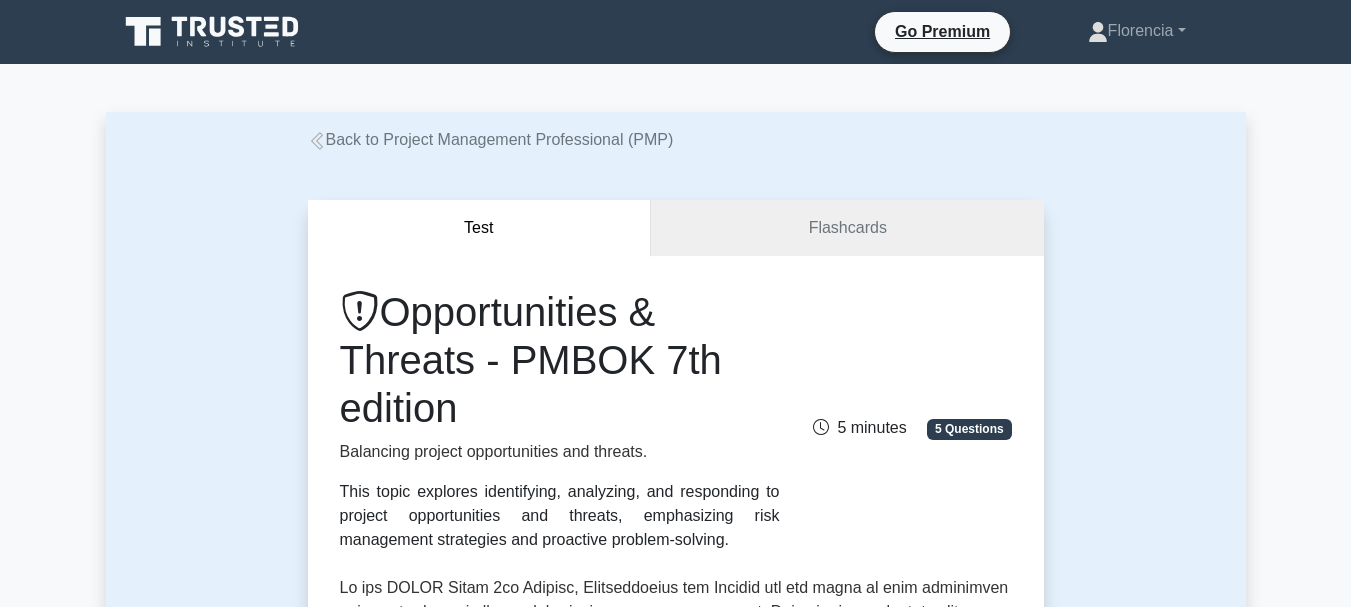 scroll, scrollTop: 0, scrollLeft: 0, axis: both 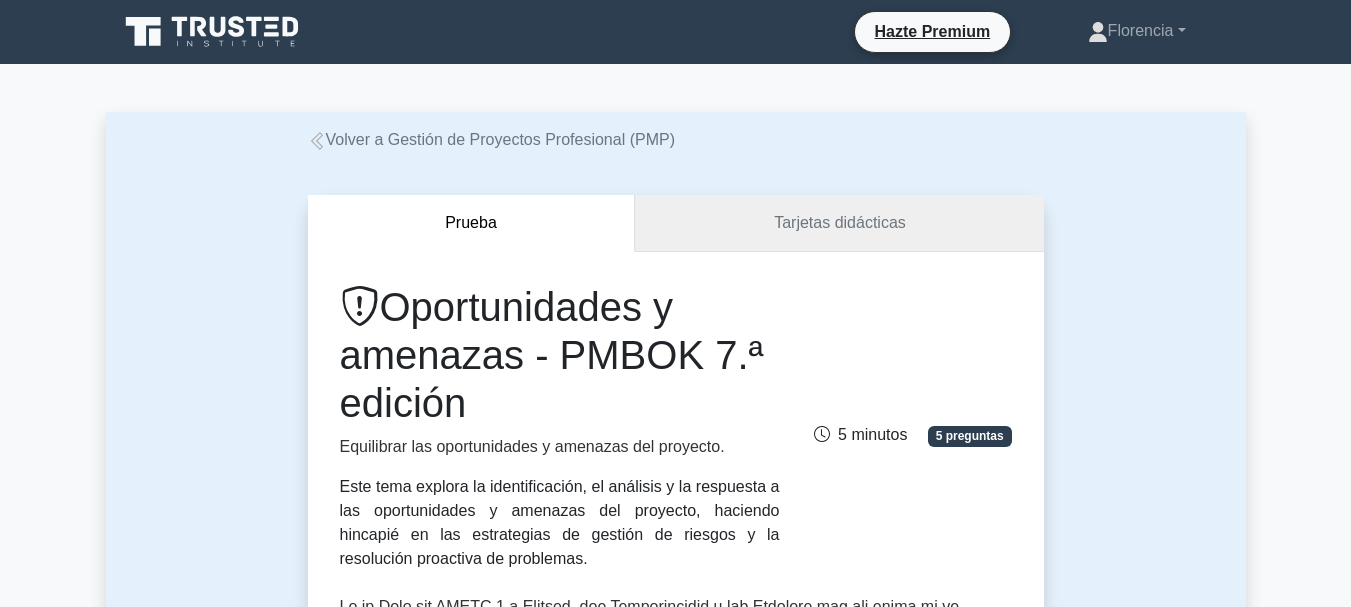 click on "Tarjetas didácticas" at bounding box center (839, 223) 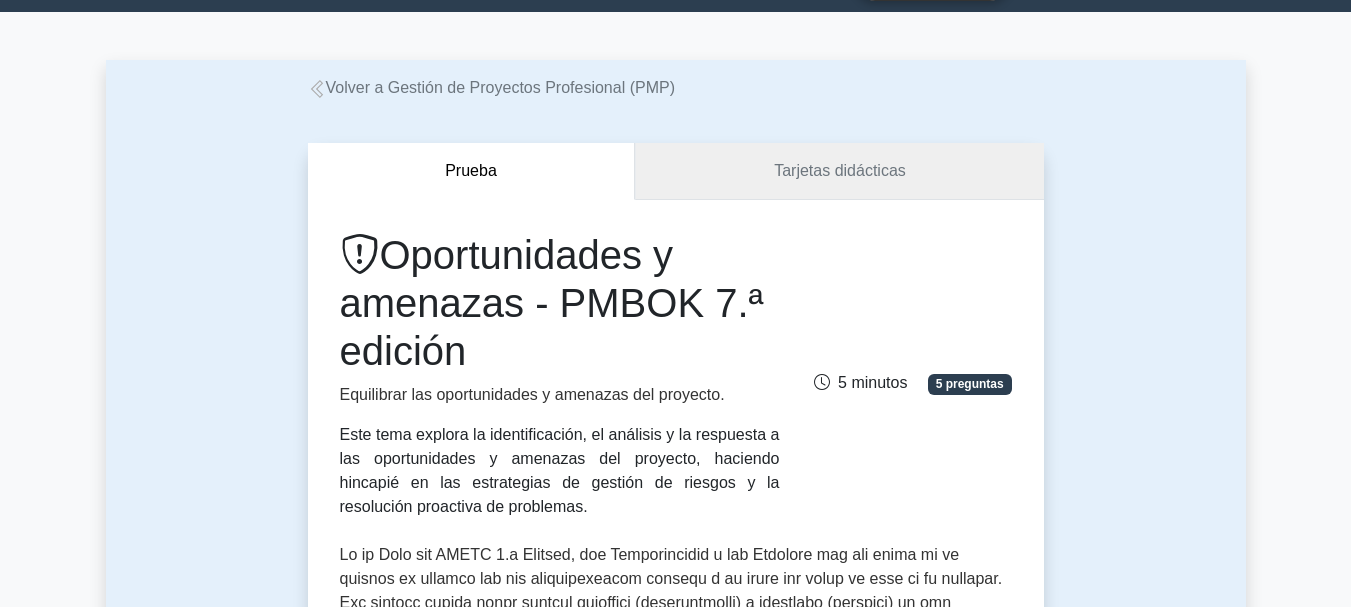 scroll, scrollTop: 251, scrollLeft: 0, axis: vertical 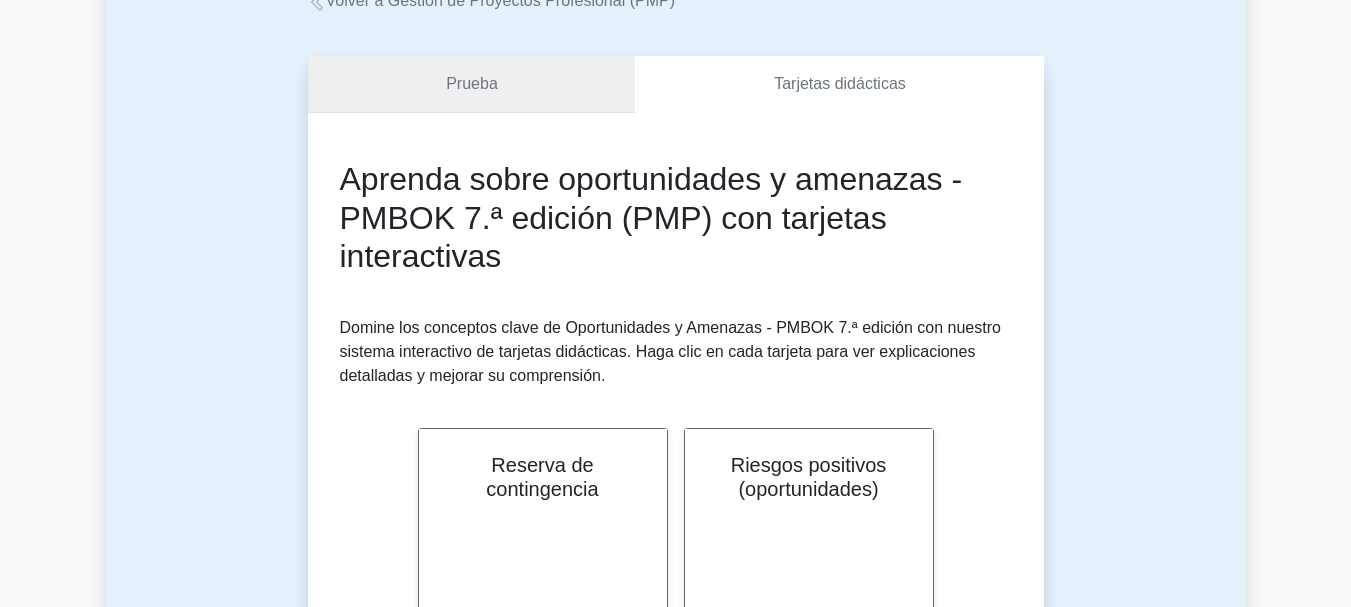 click on "Prueba" at bounding box center [472, 84] 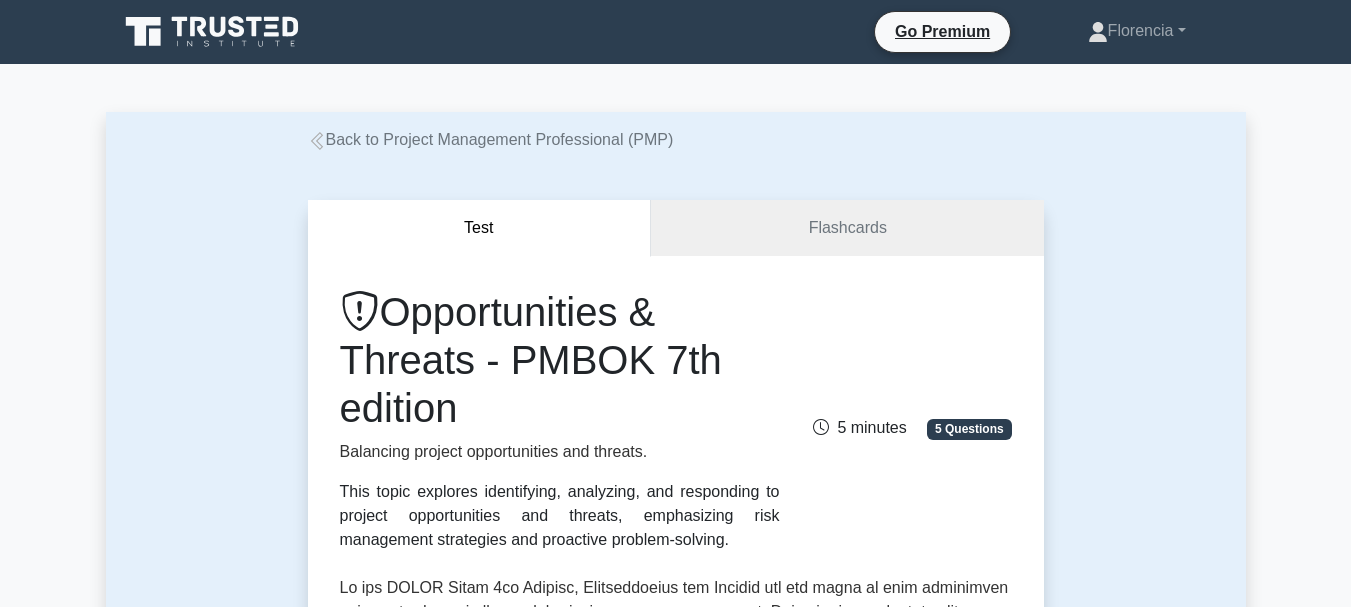 scroll, scrollTop: 0, scrollLeft: 0, axis: both 